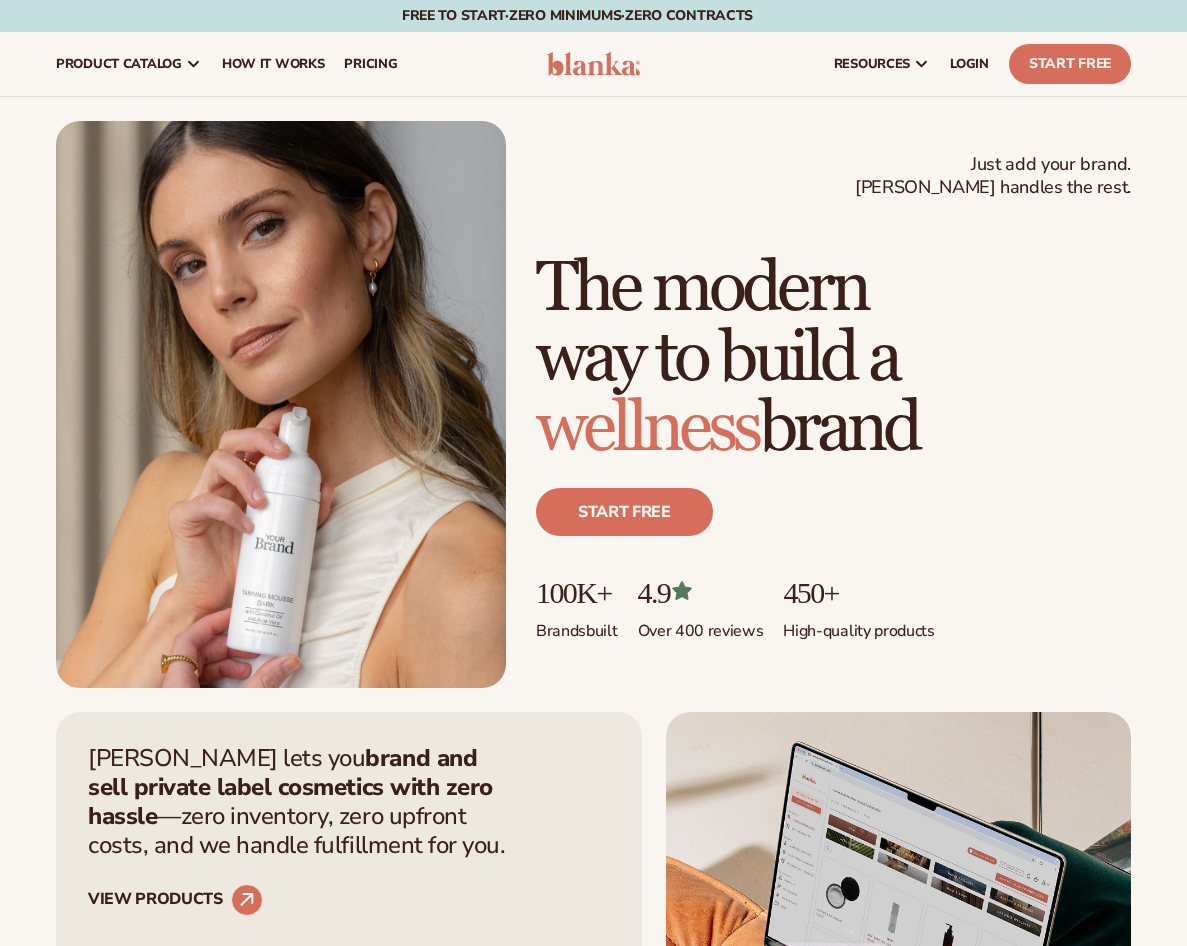 scroll, scrollTop: 0, scrollLeft: 0, axis: both 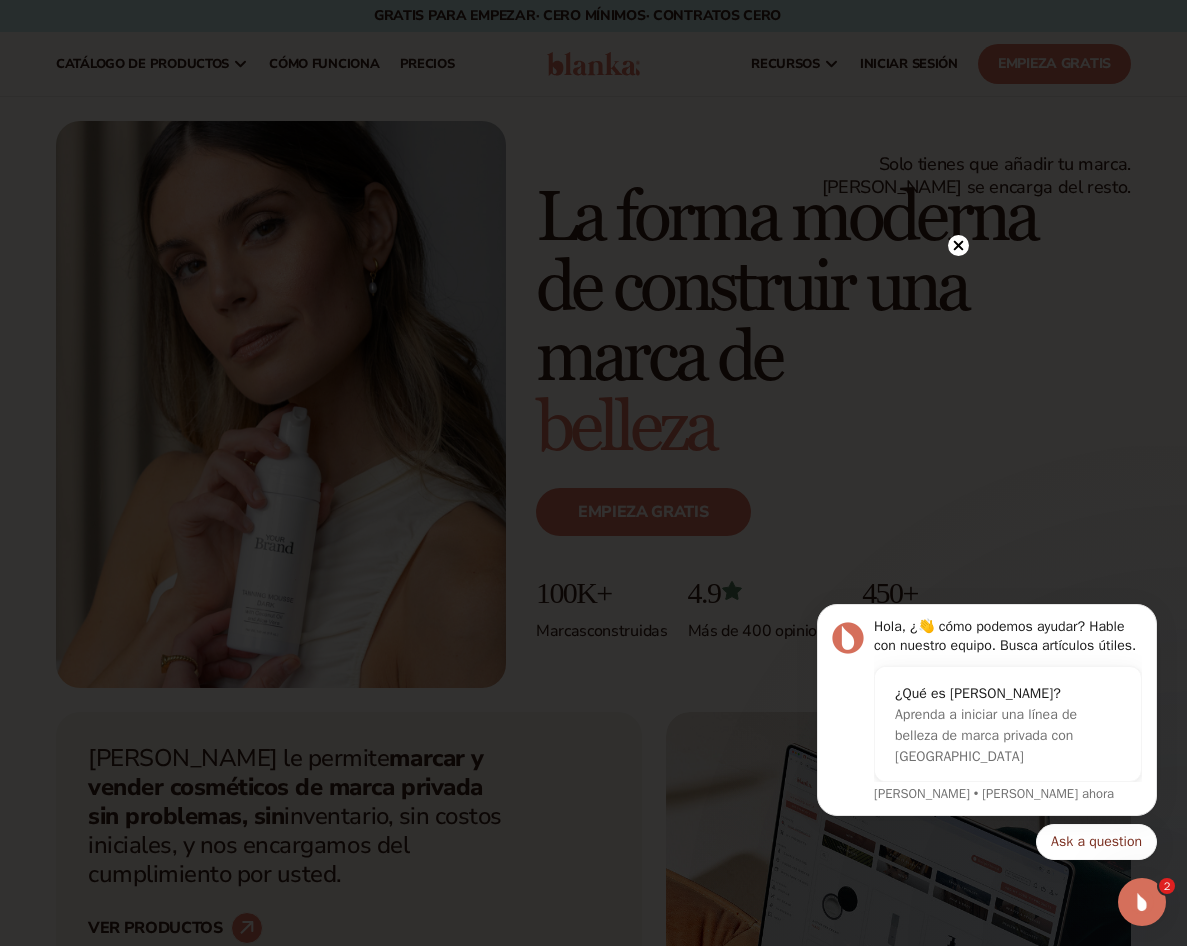 click 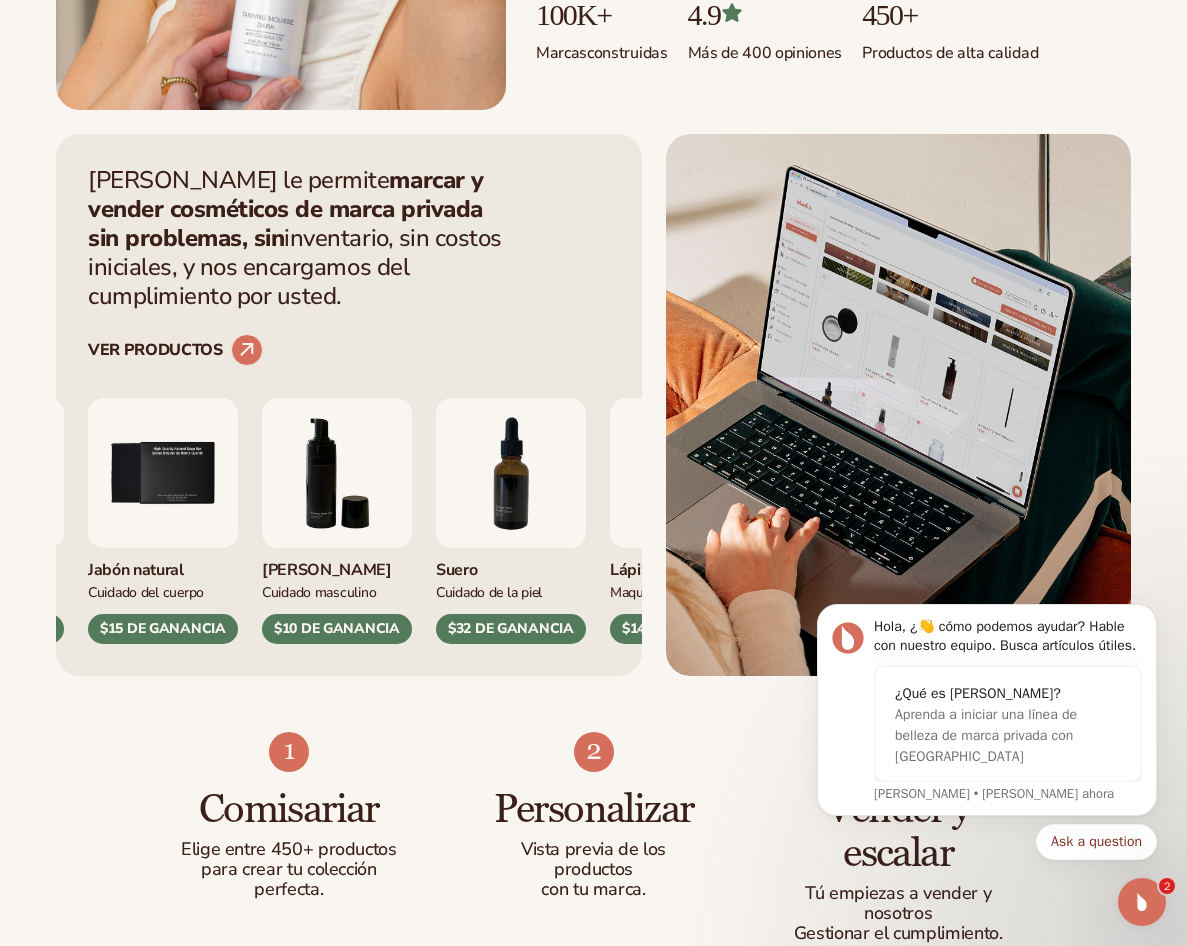 scroll, scrollTop: 600, scrollLeft: 0, axis: vertical 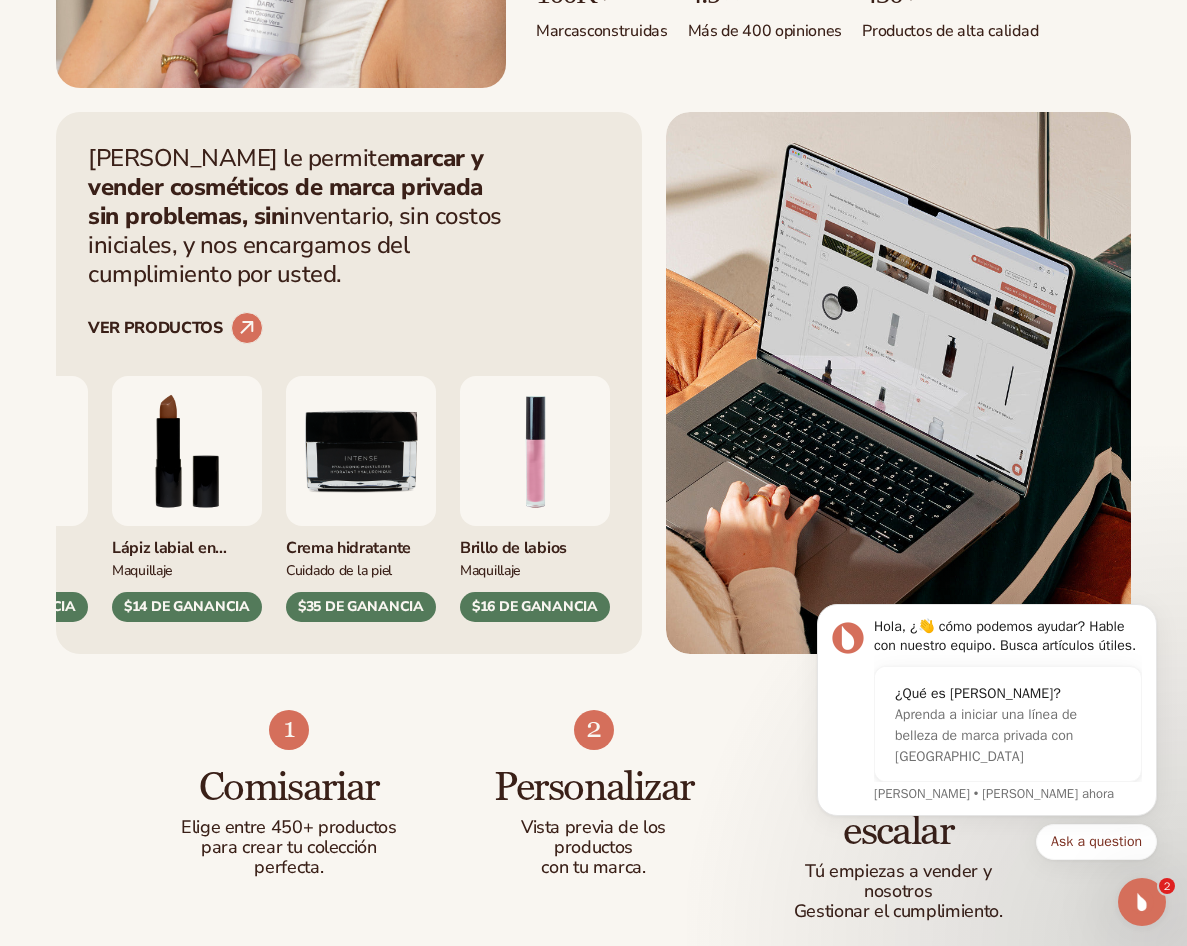click at bounding box center (187, 451) 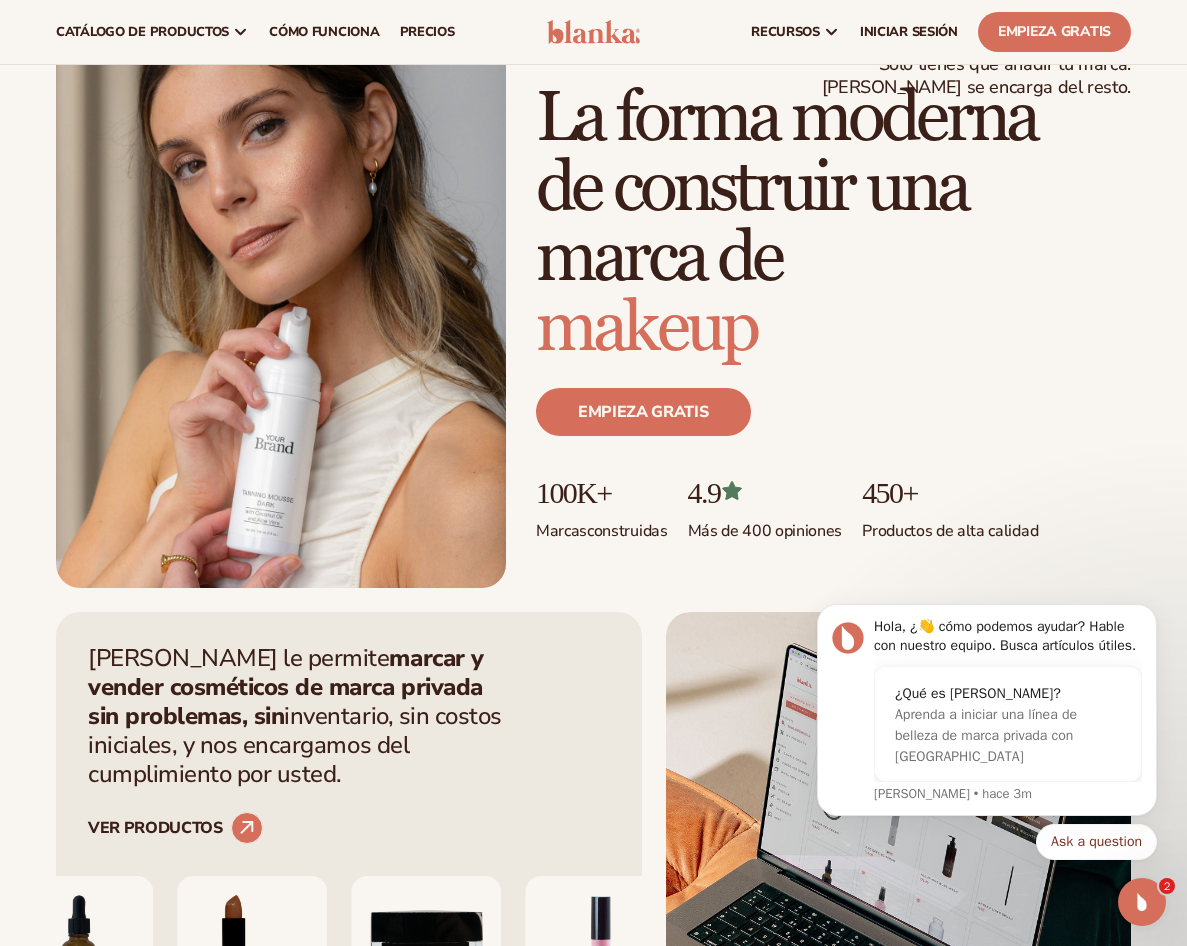 scroll, scrollTop: 0, scrollLeft: 0, axis: both 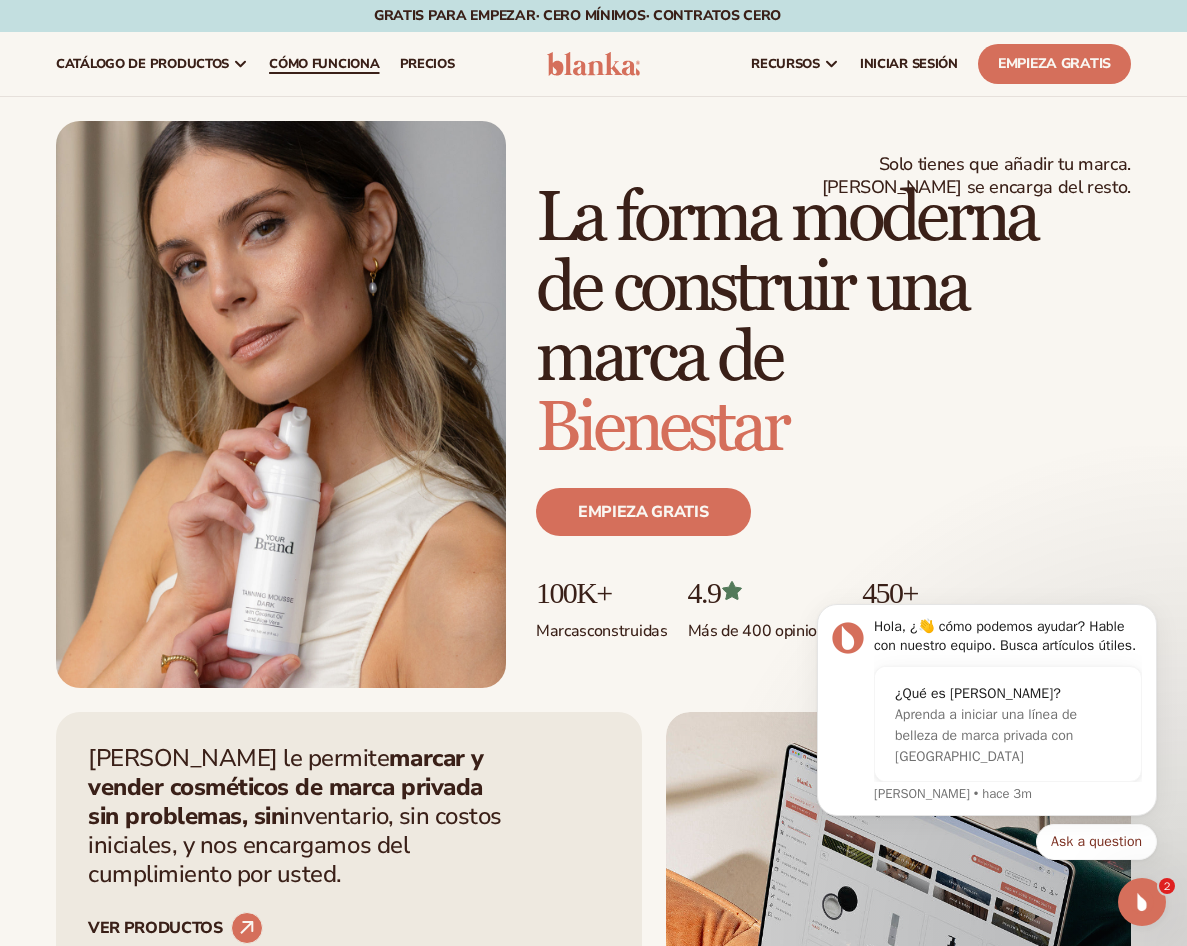 click on "Cómo funciona" at bounding box center (324, 64) 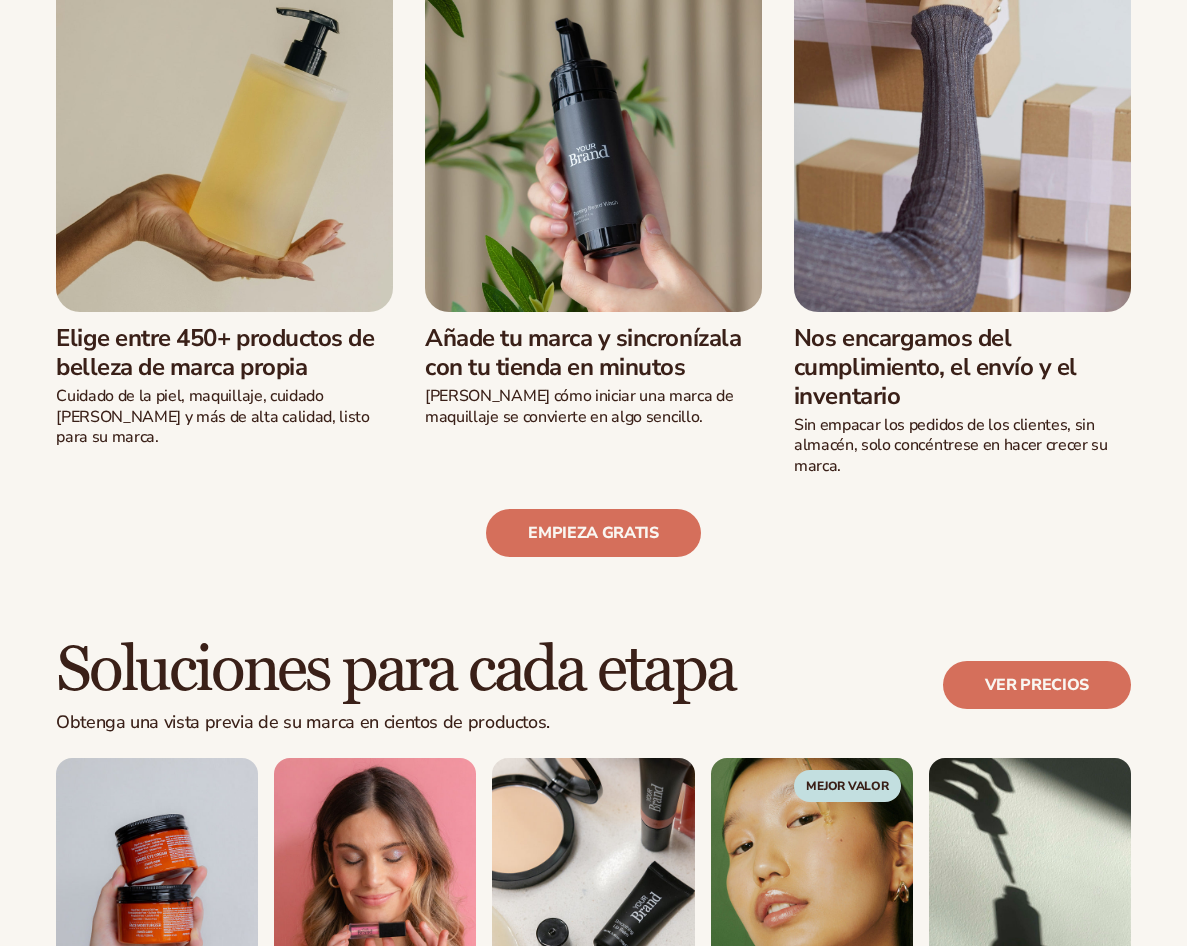 scroll, scrollTop: 700, scrollLeft: 0, axis: vertical 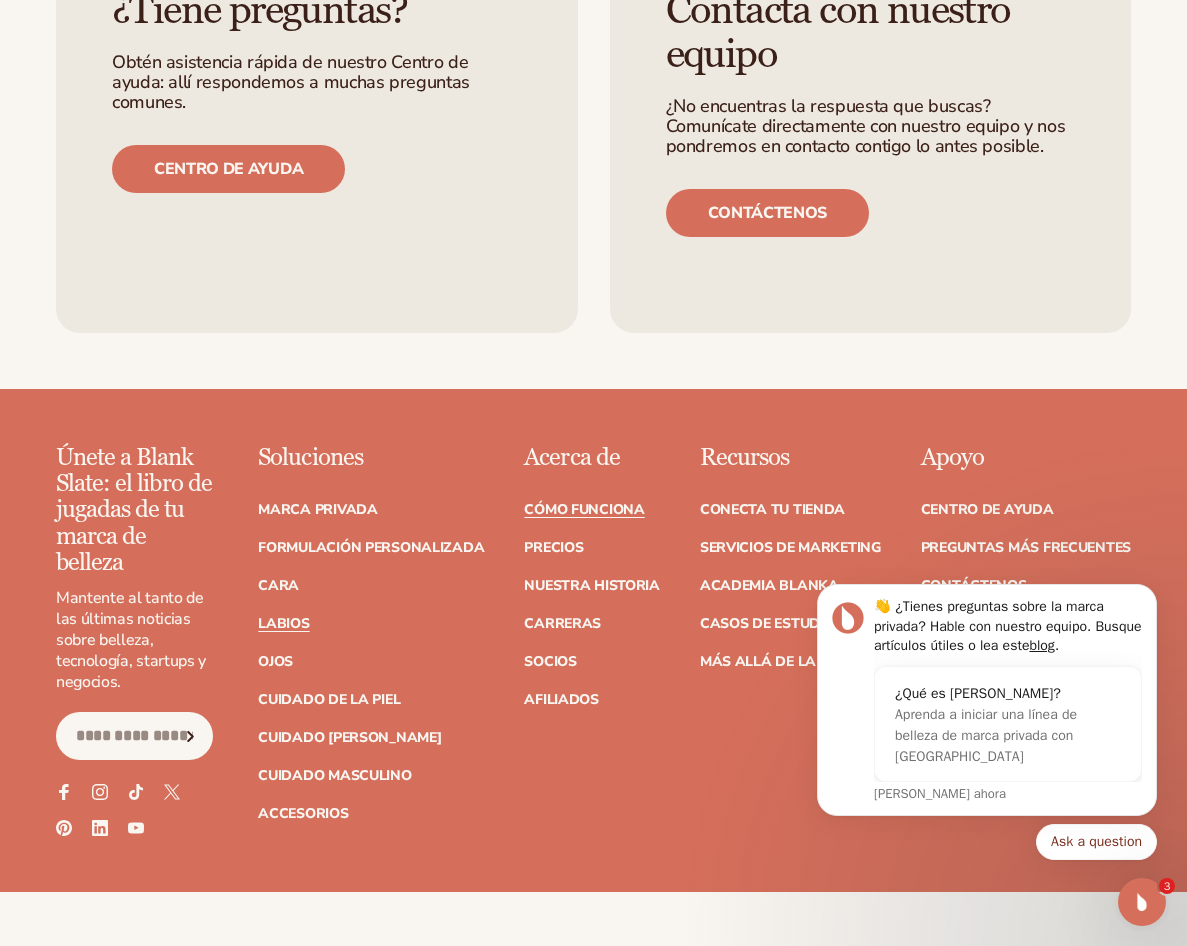 click on "Labios" at bounding box center (283, 624) 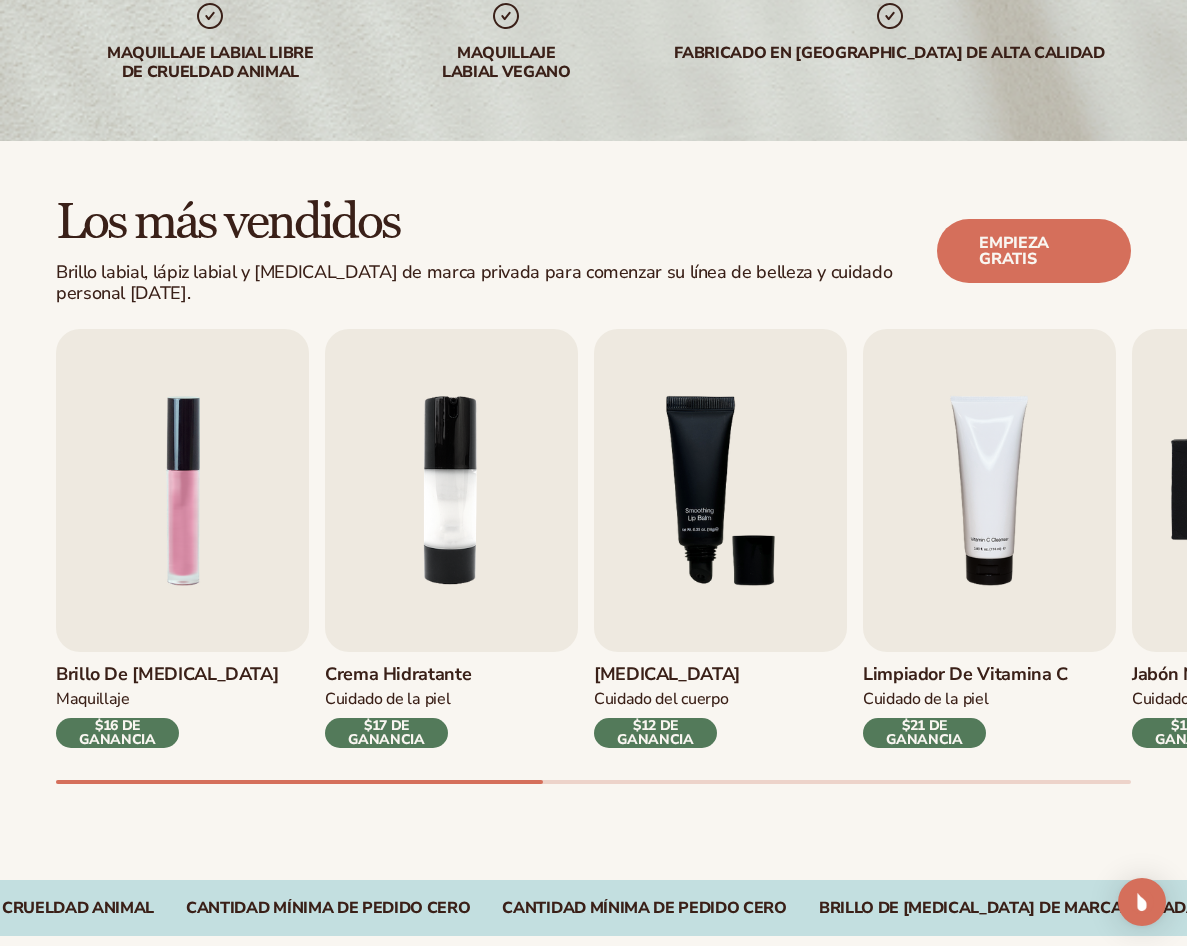 scroll, scrollTop: 500, scrollLeft: 0, axis: vertical 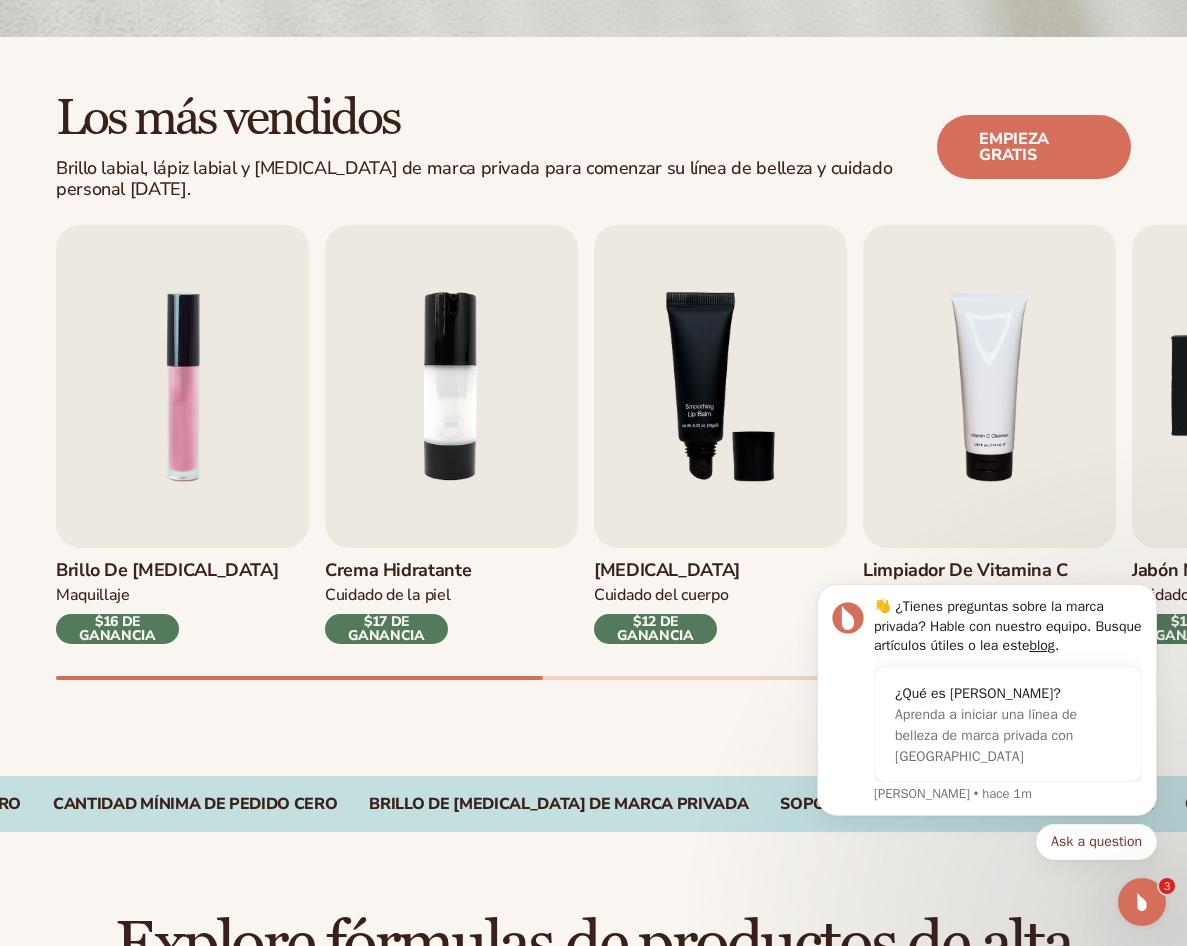 click on "$16 DE GANANCIA" at bounding box center (117, 629) 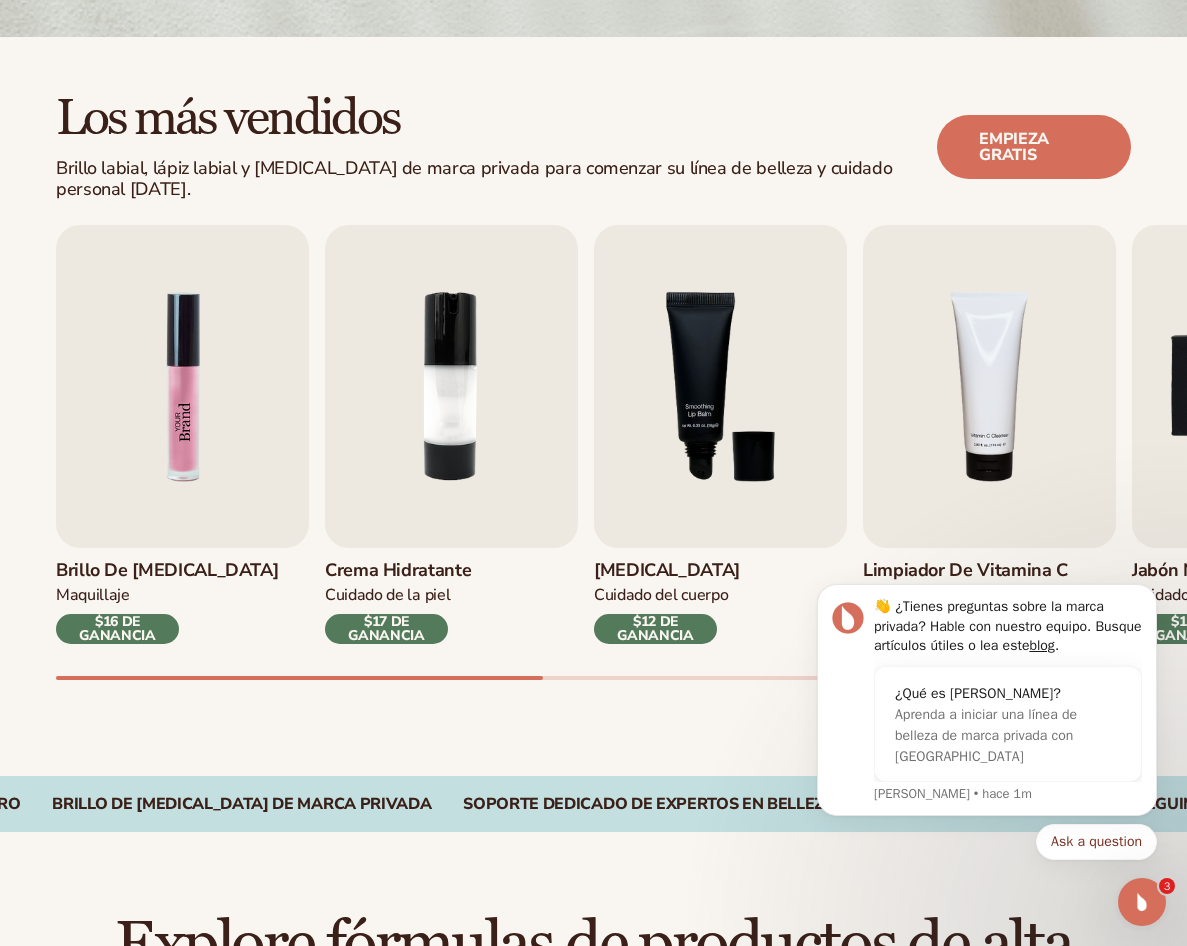 click at bounding box center (182, 386) 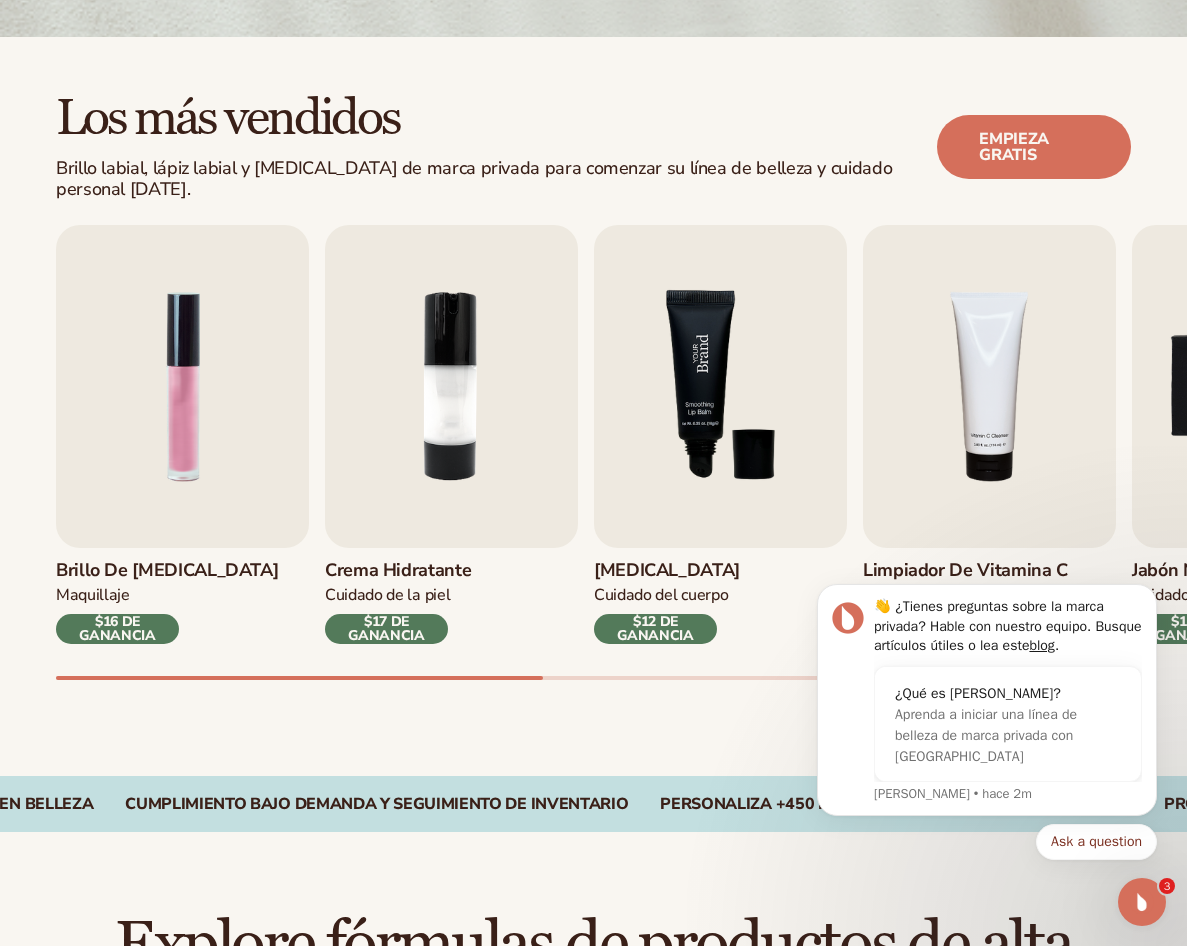 click at bounding box center [720, 386] 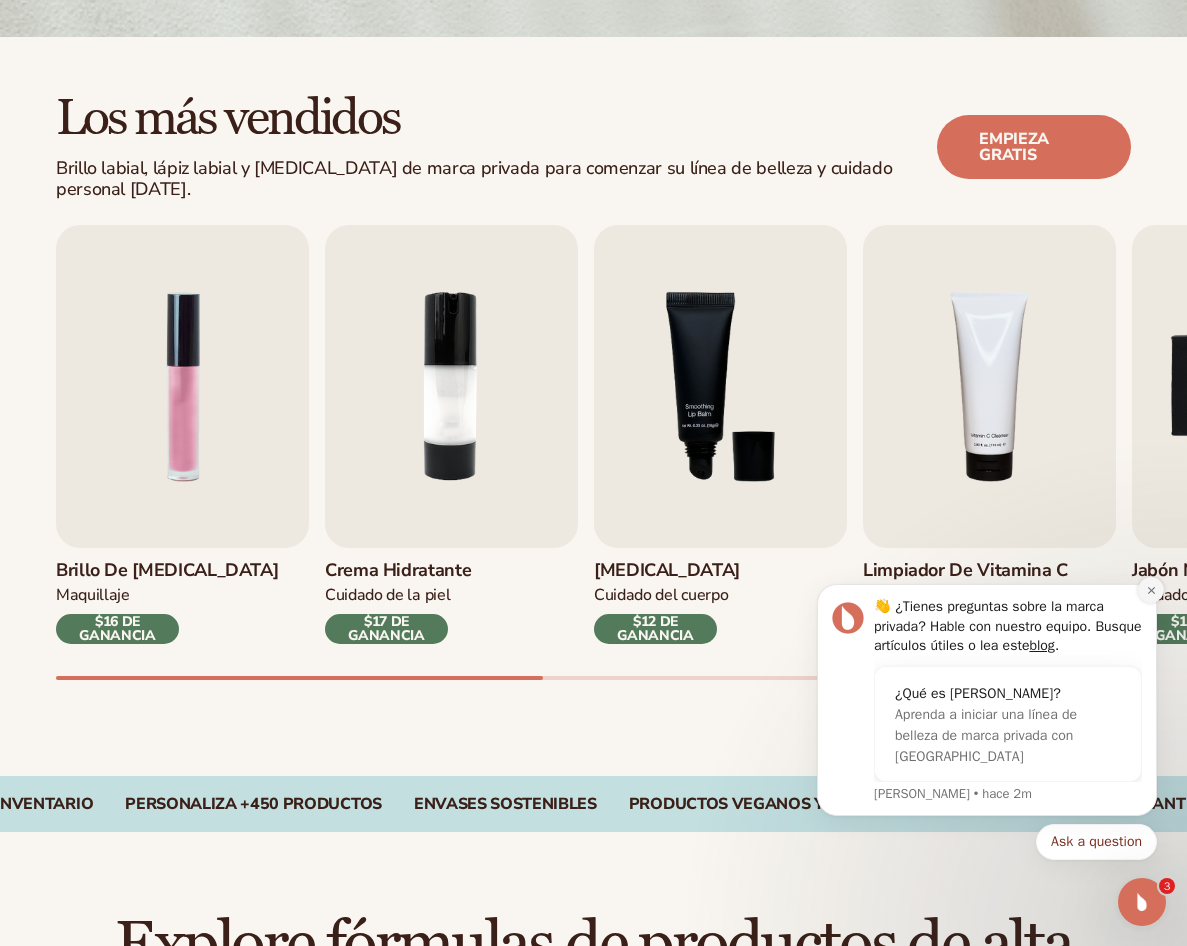click 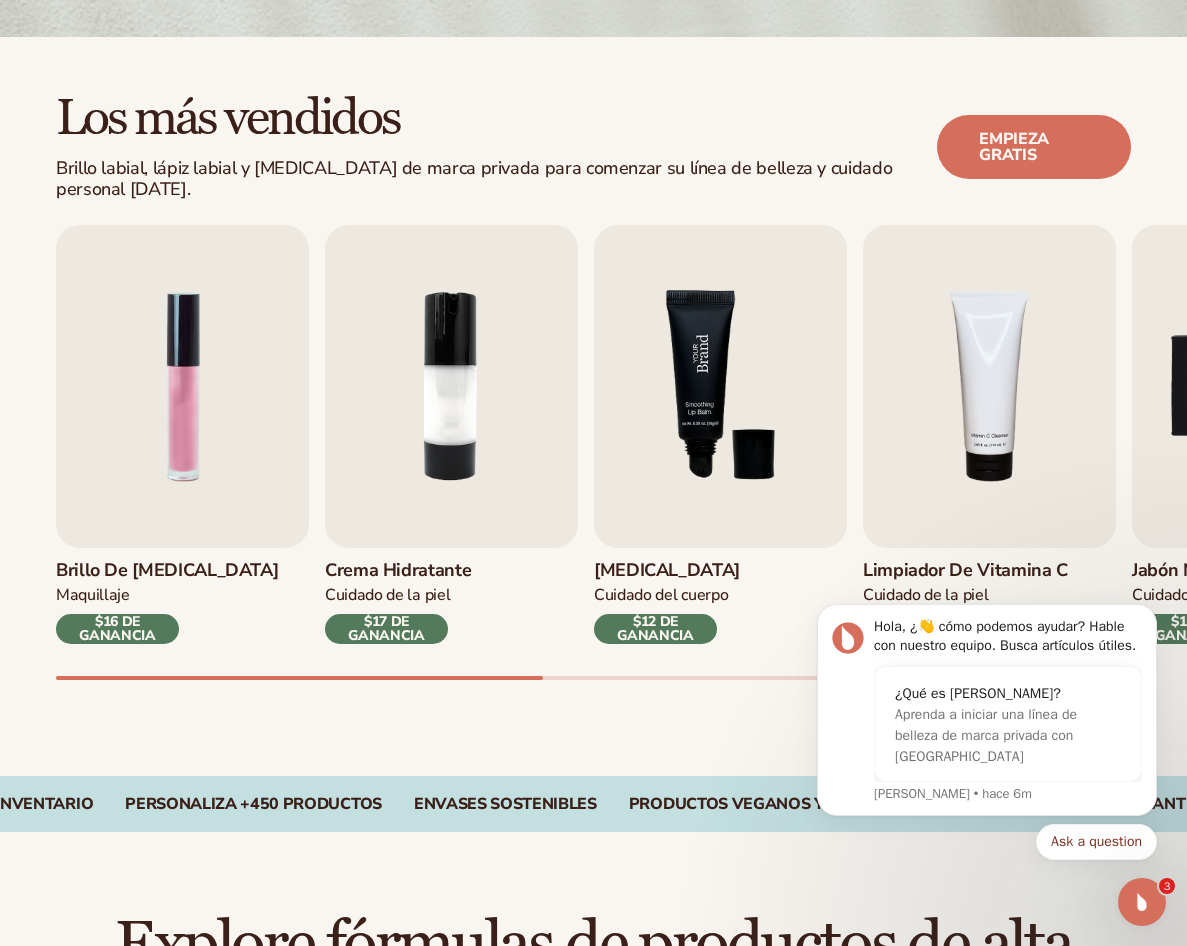 click at bounding box center (720, 386) 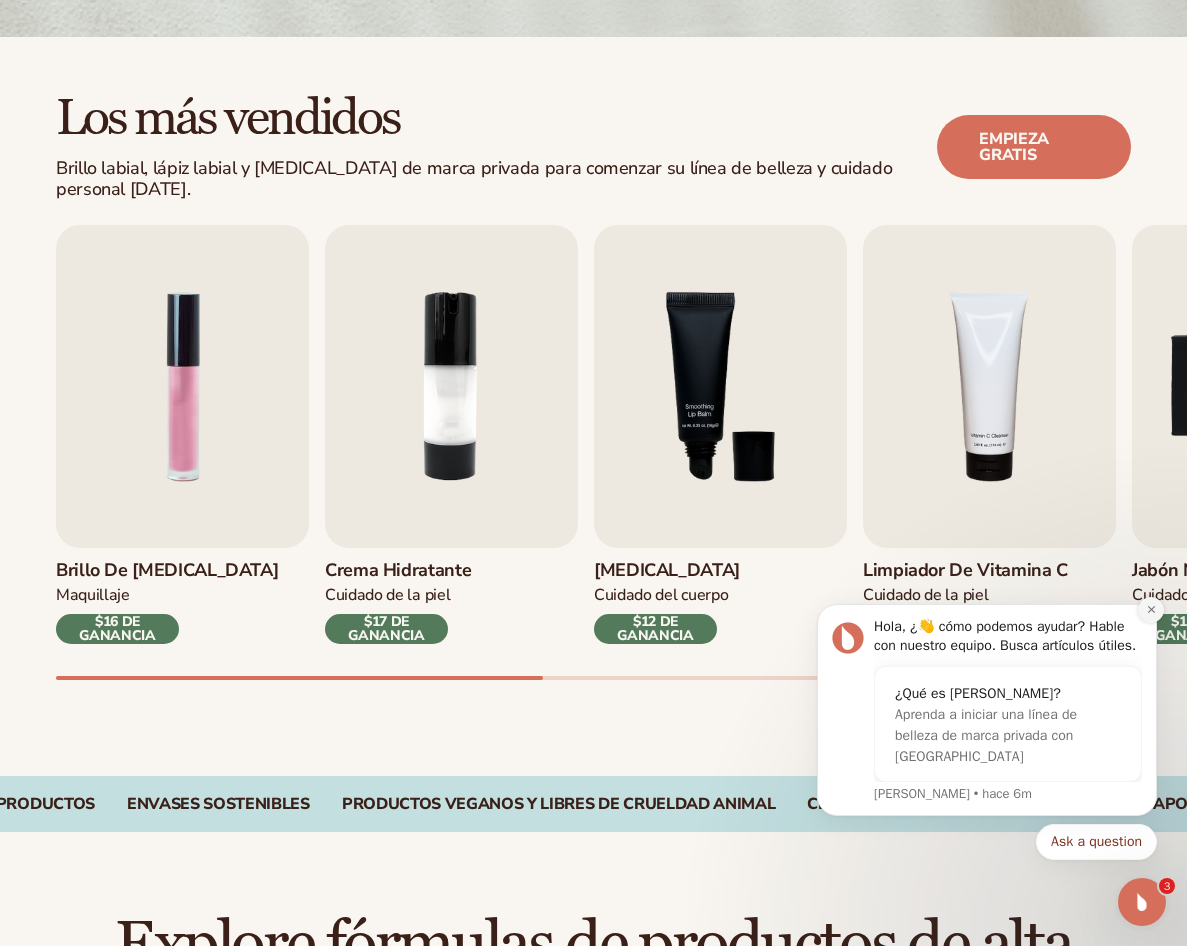 click 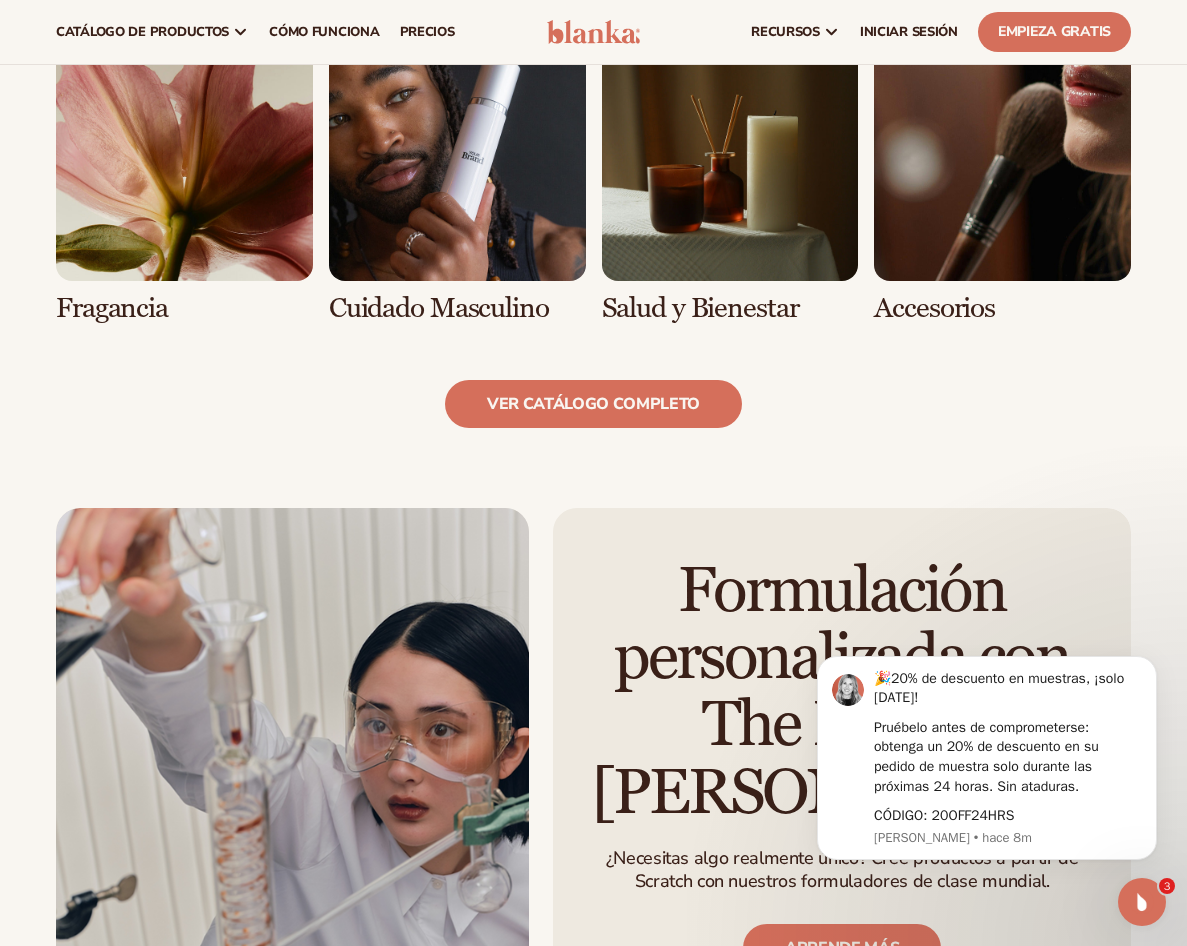 scroll, scrollTop: 1900, scrollLeft: 0, axis: vertical 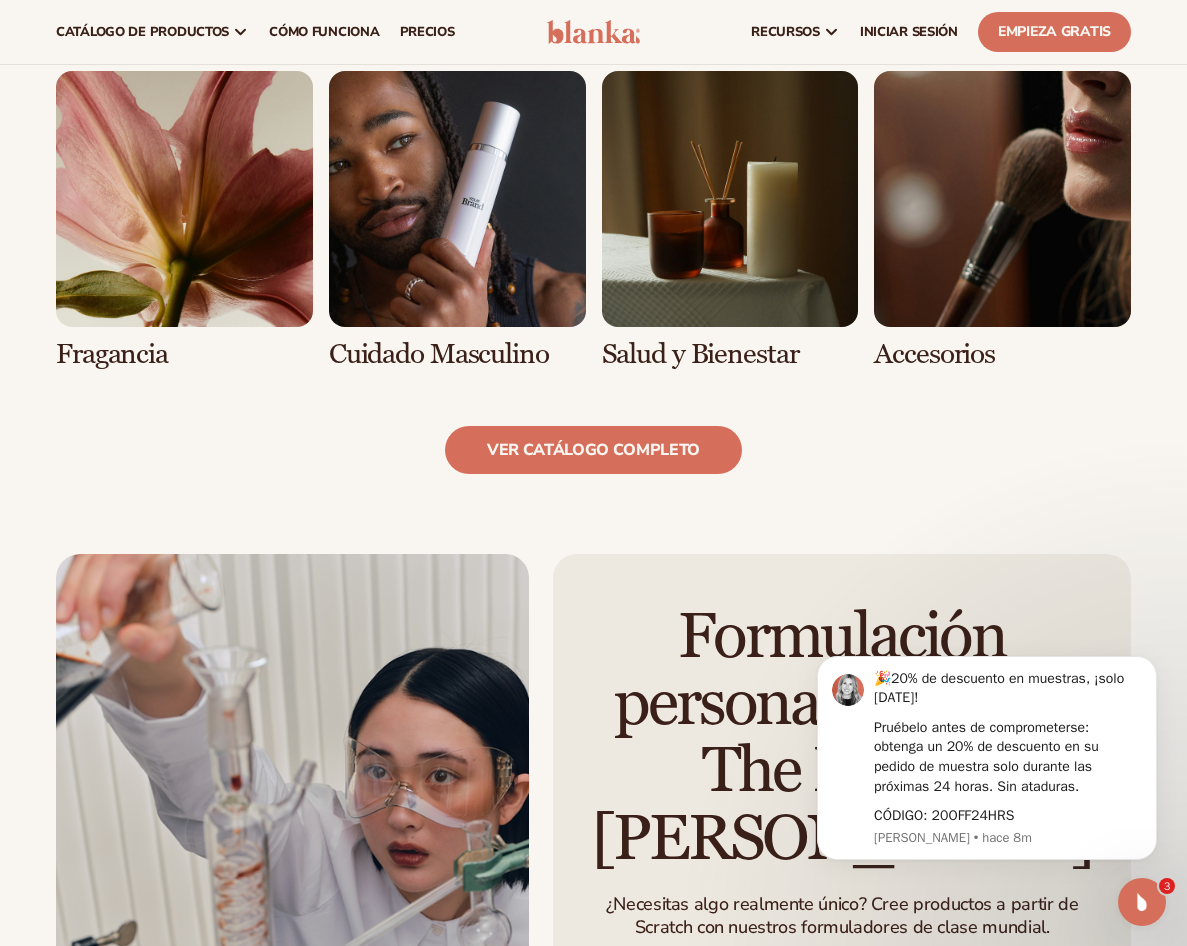 click at bounding box center [457, 221] 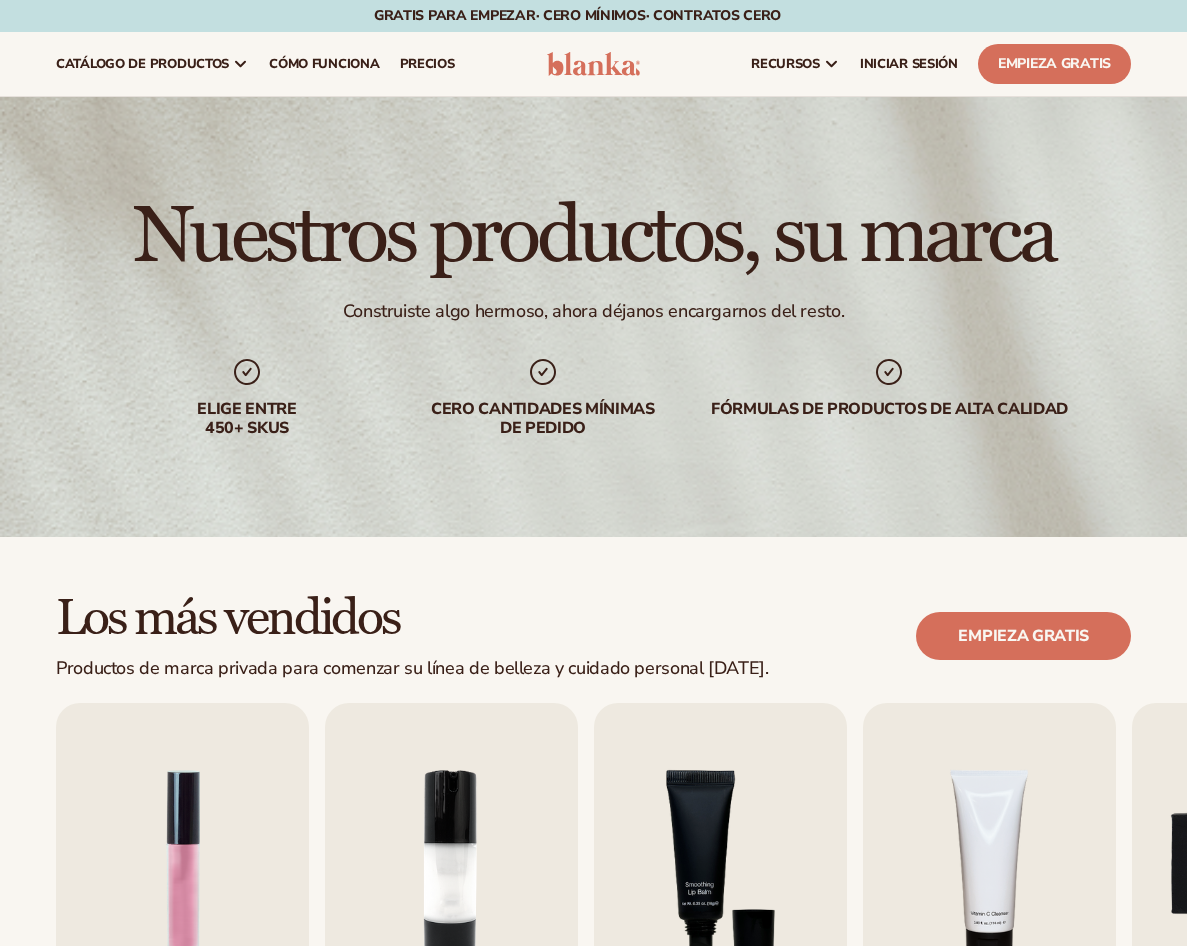 scroll, scrollTop: 300, scrollLeft: 0, axis: vertical 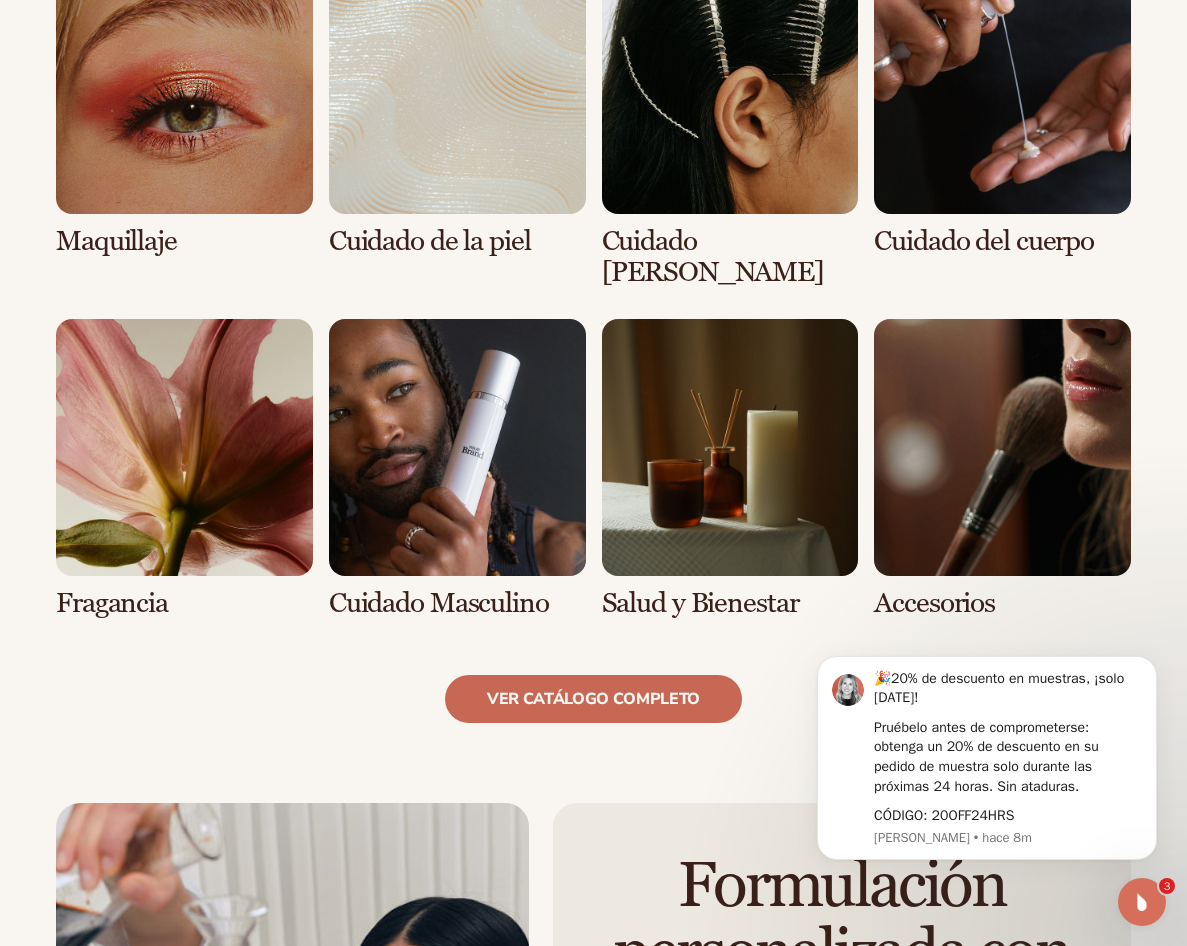 click on "Ver catálogo completo" at bounding box center (593, 699) 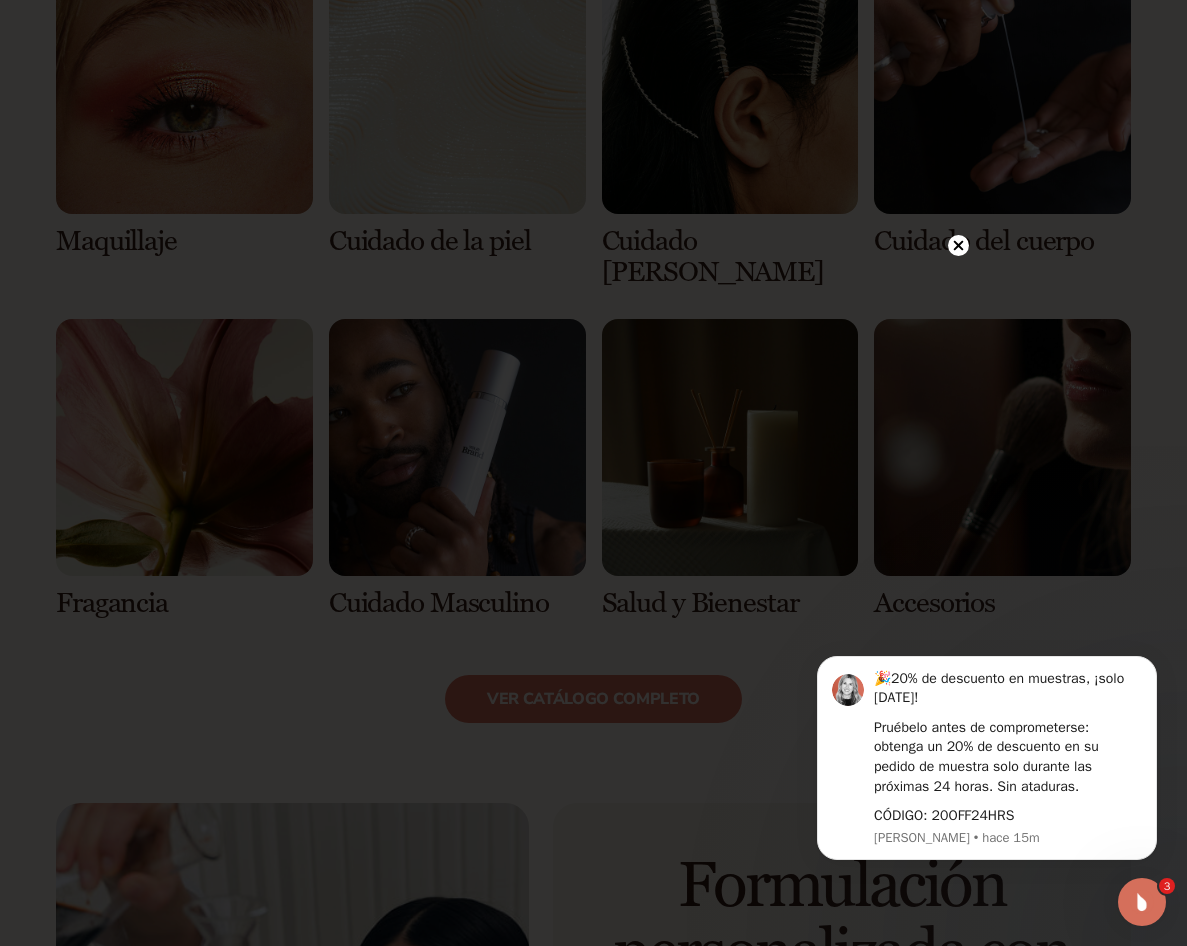 click 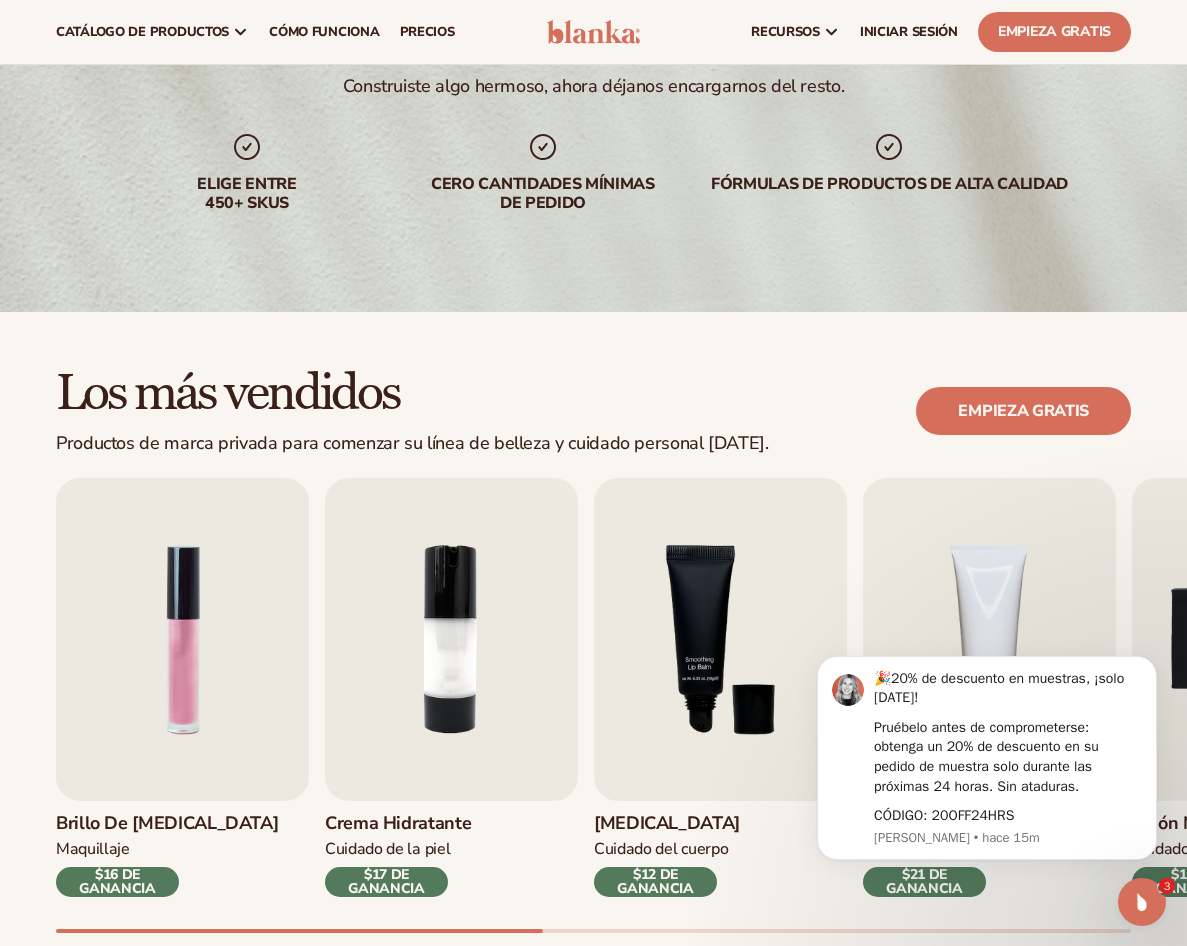 scroll, scrollTop: 0, scrollLeft: 0, axis: both 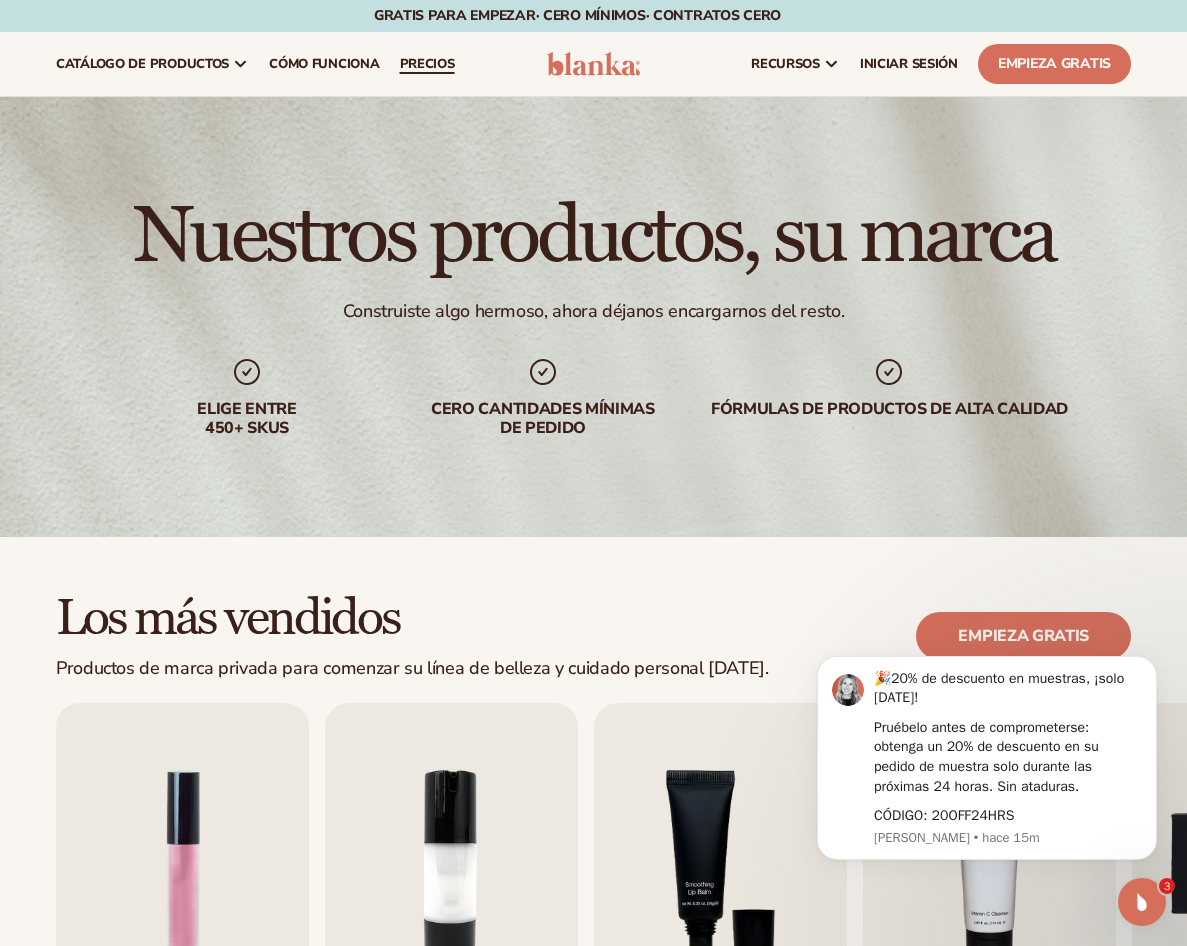 click on "Precios" at bounding box center (427, 64) 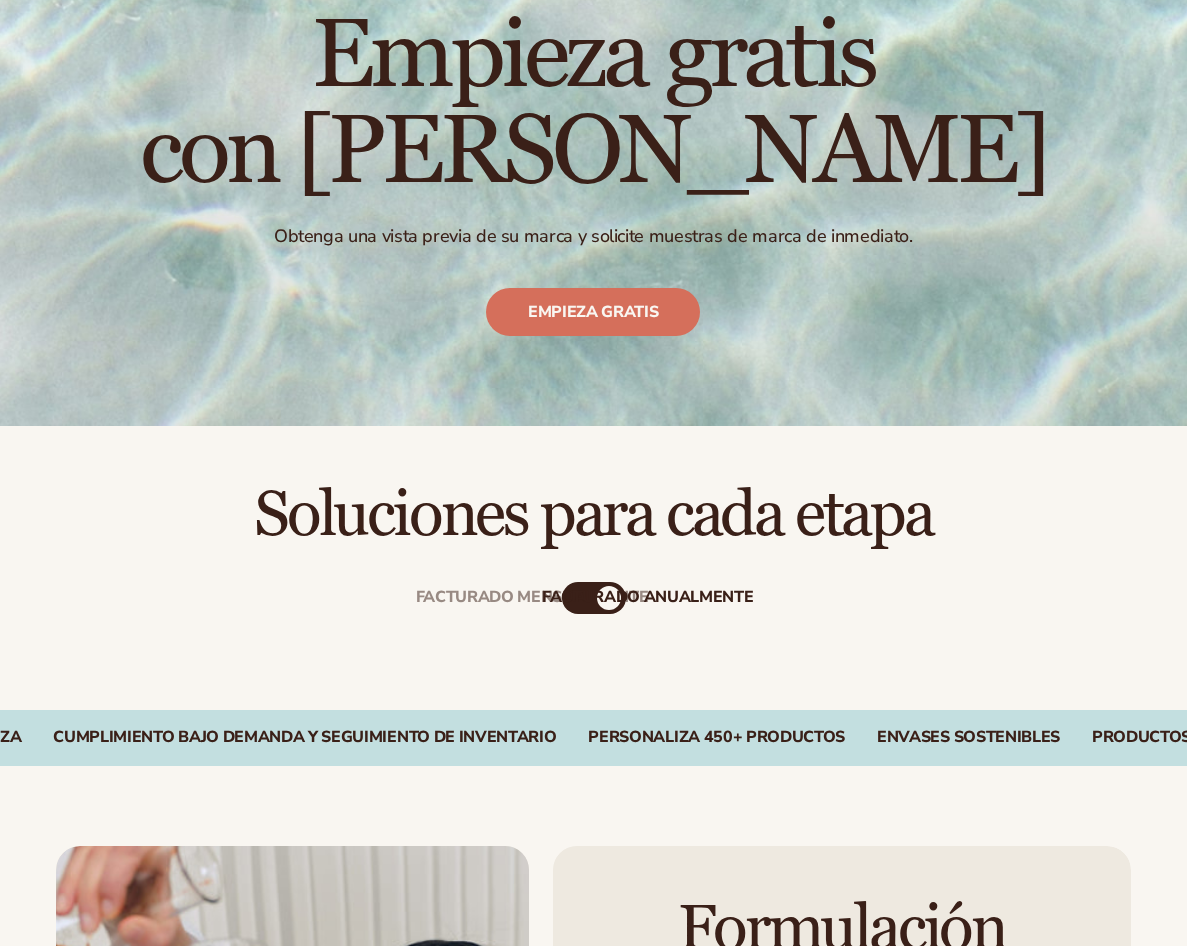 scroll, scrollTop: 500, scrollLeft: 0, axis: vertical 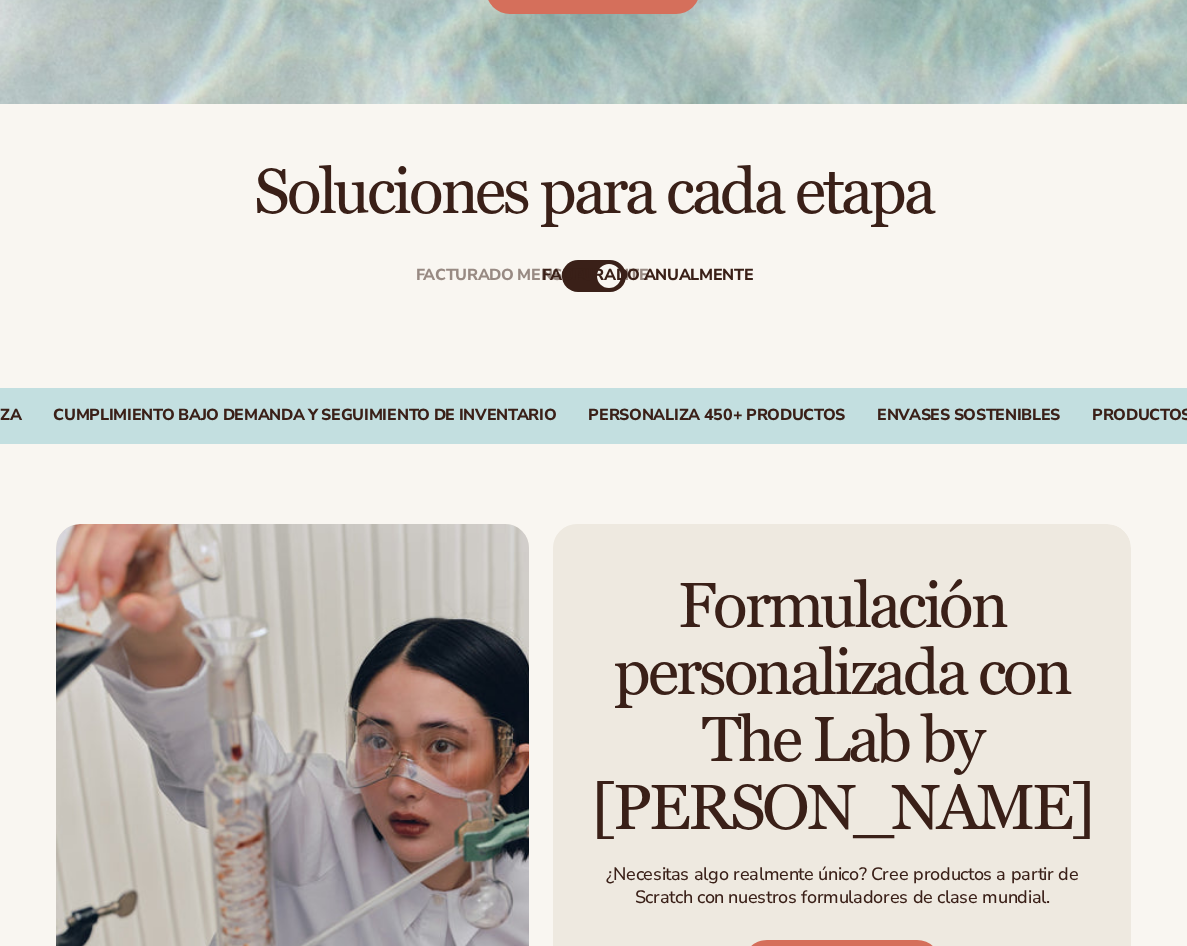 click on "facturado anualmente" at bounding box center [648, 275] 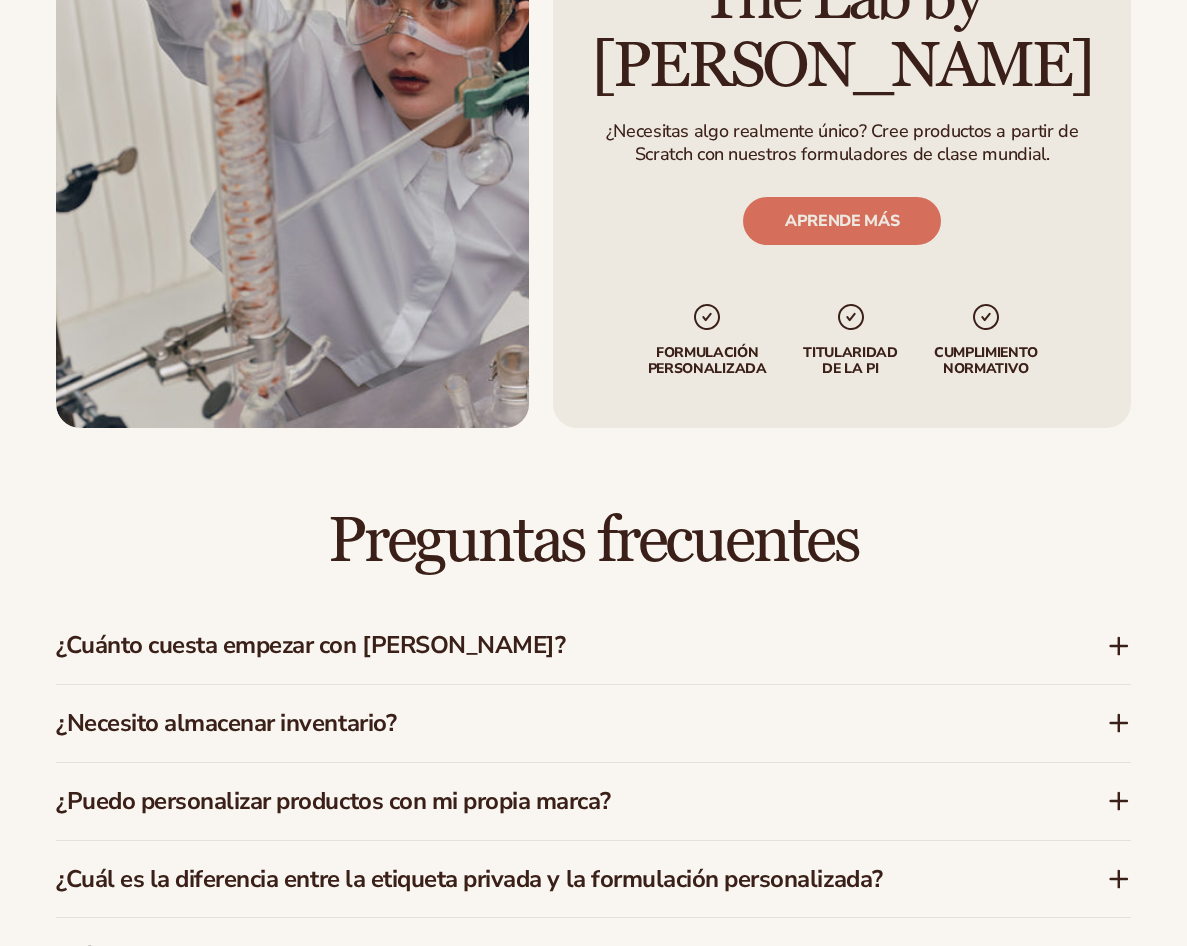 scroll, scrollTop: 1500, scrollLeft: 0, axis: vertical 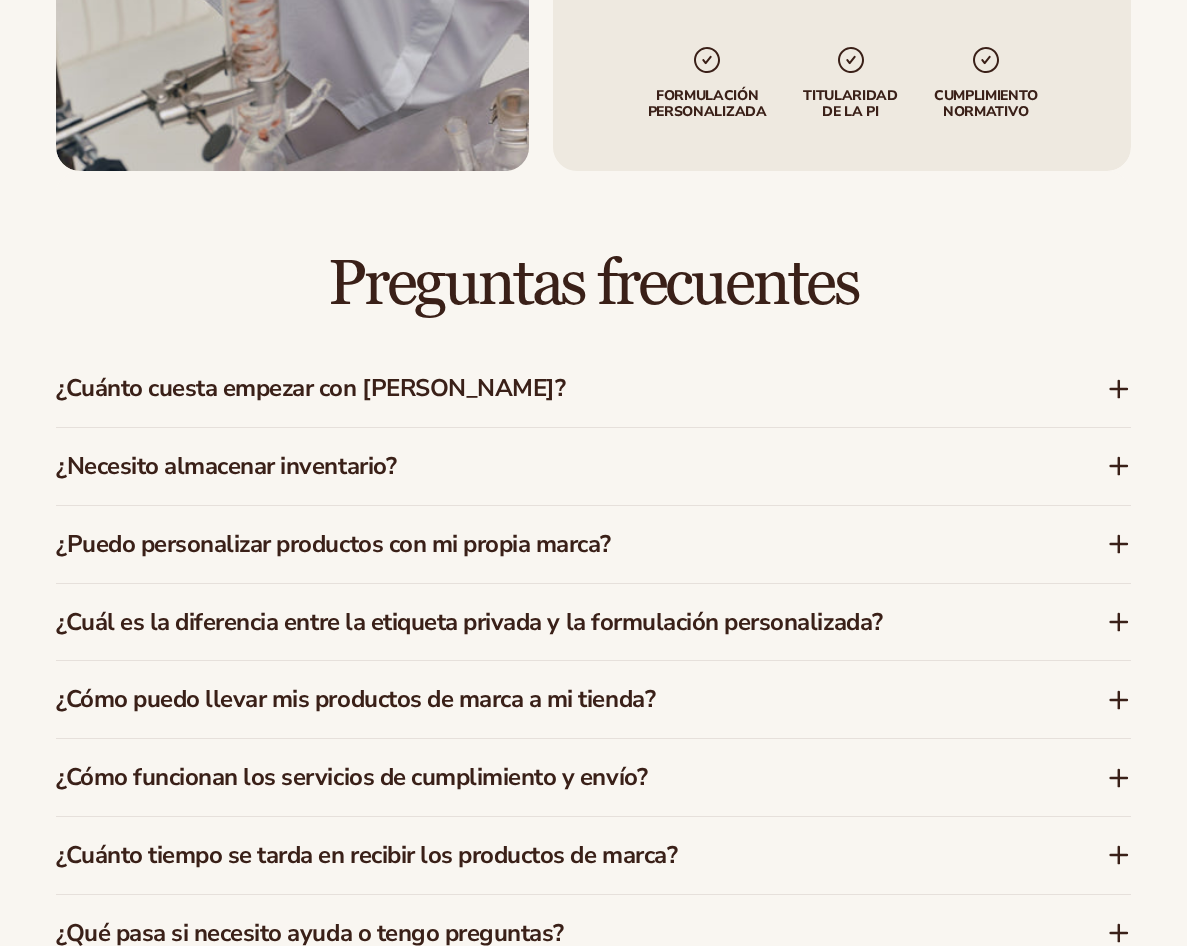 click 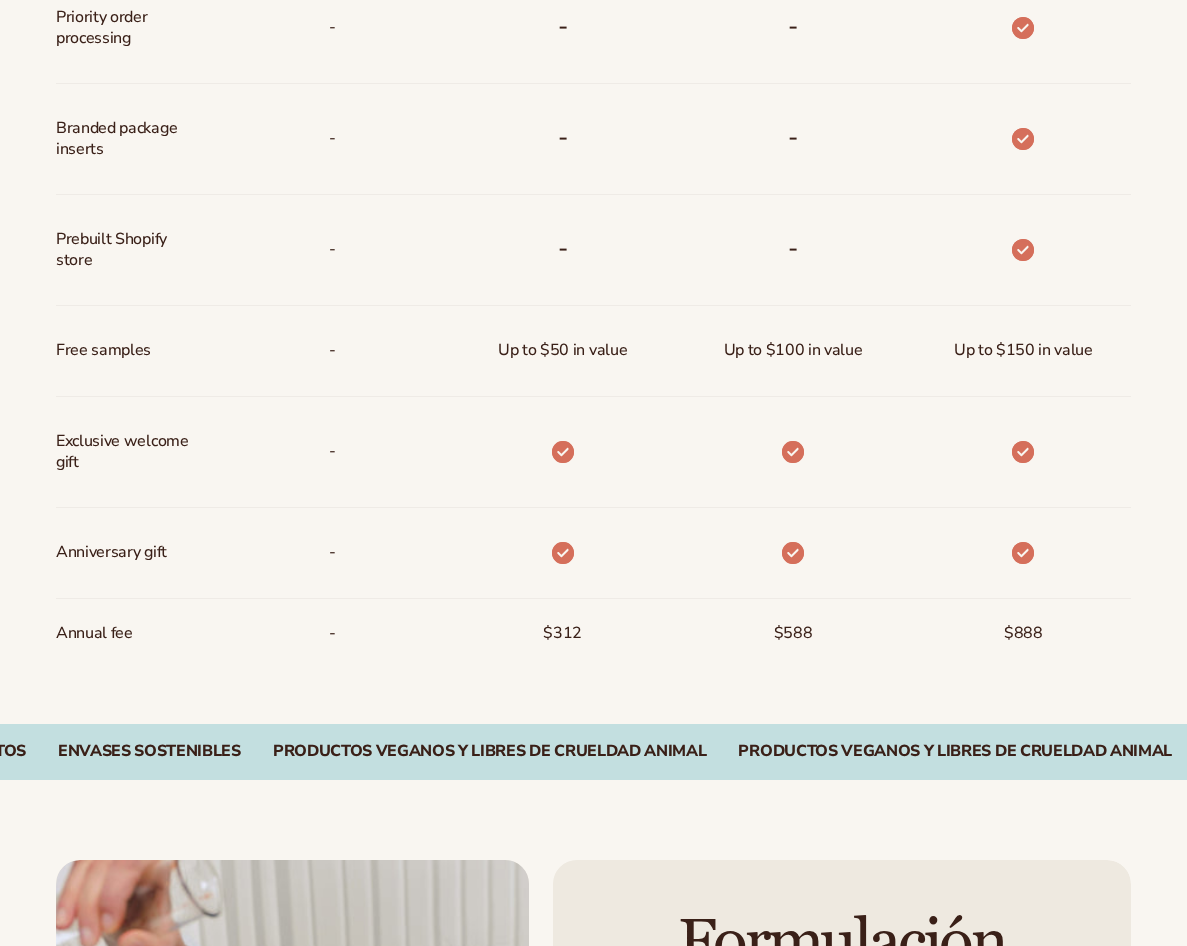 scroll, scrollTop: 2836, scrollLeft: 0, axis: vertical 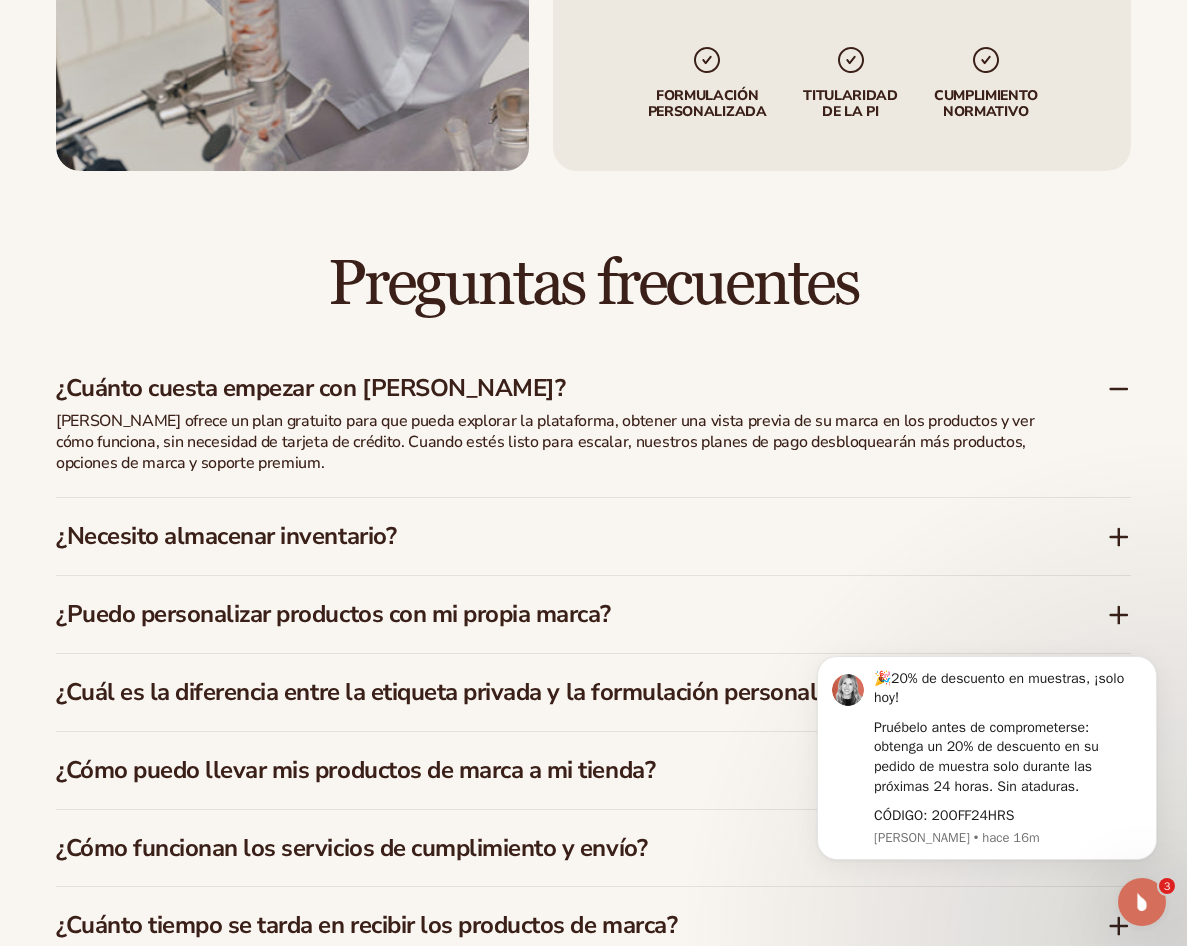 click 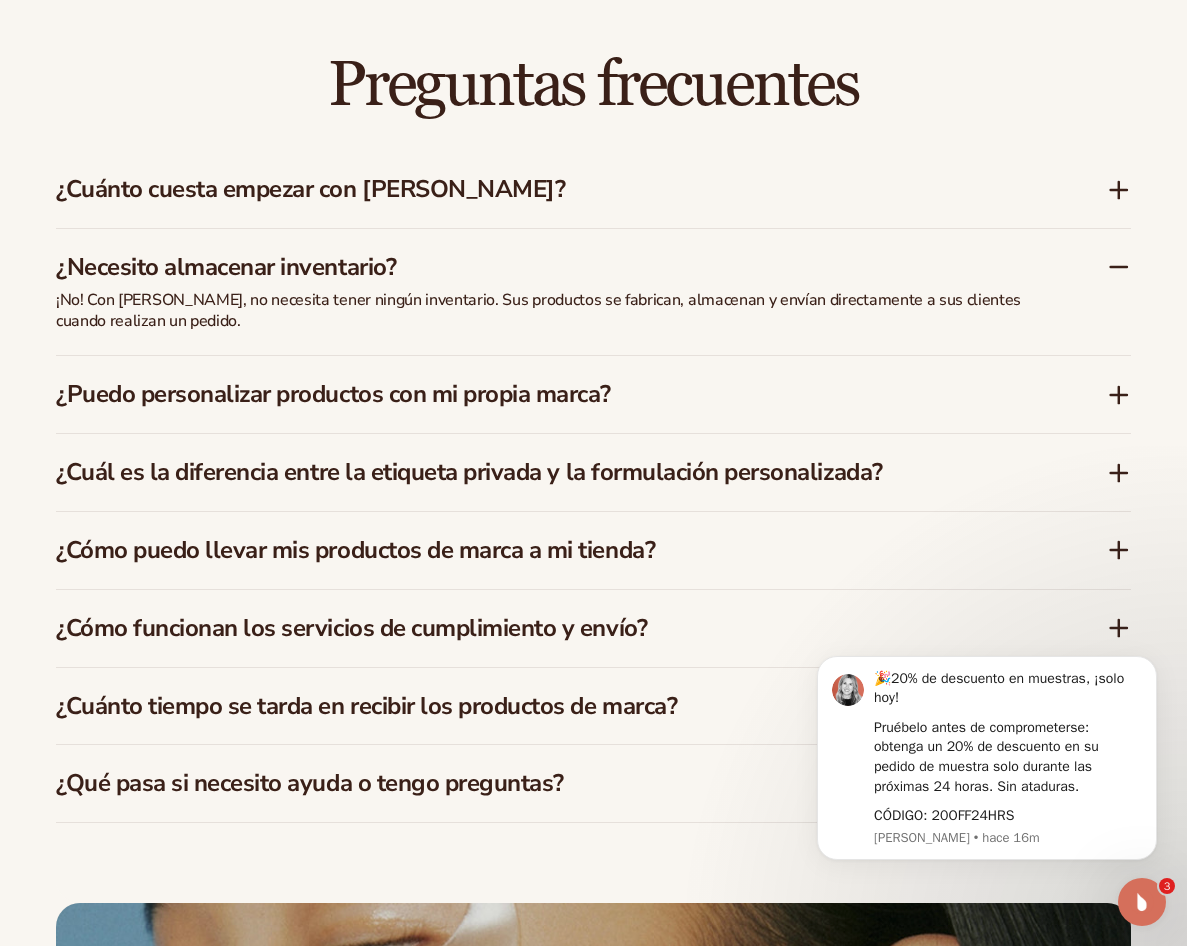 scroll, scrollTop: 3036, scrollLeft: 0, axis: vertical 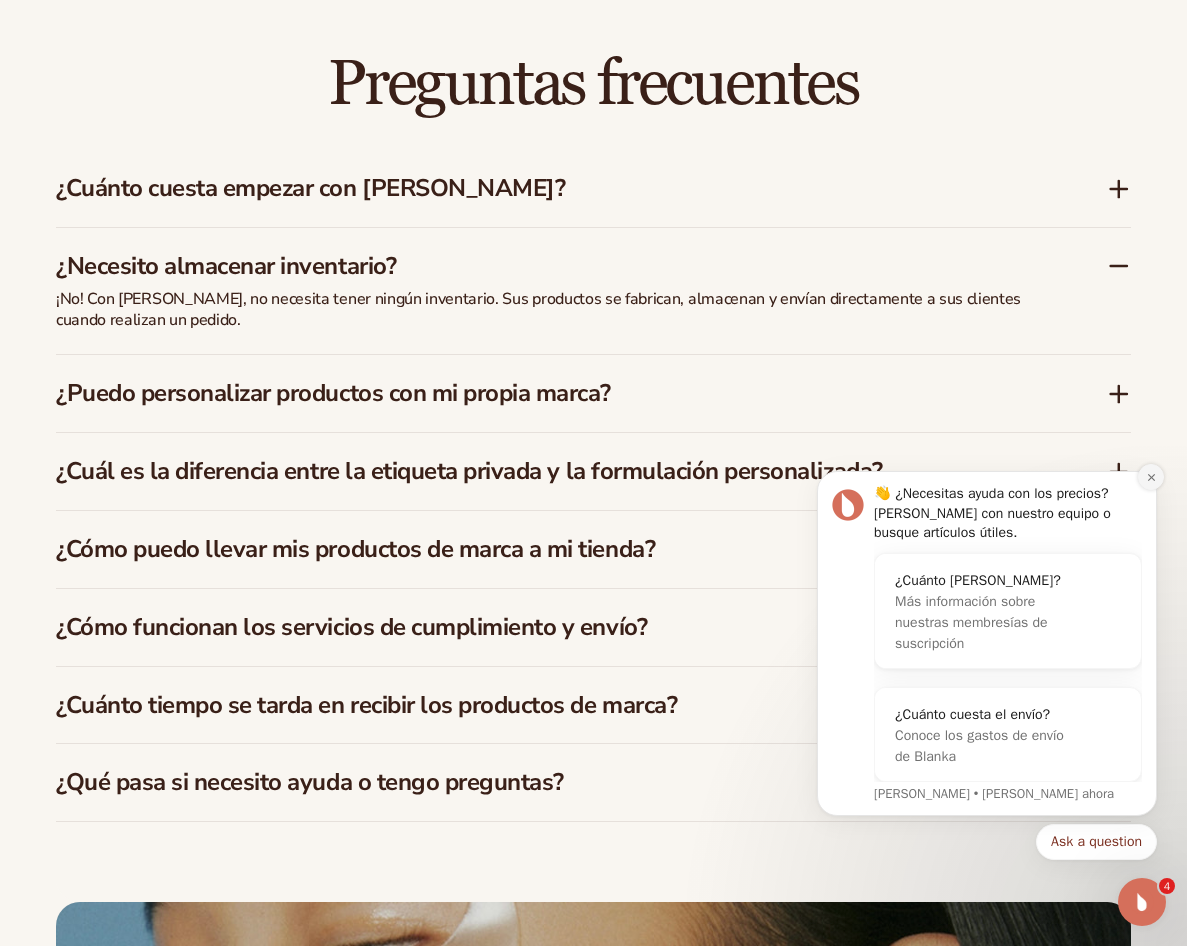 click at bounding box center [1151, 477] 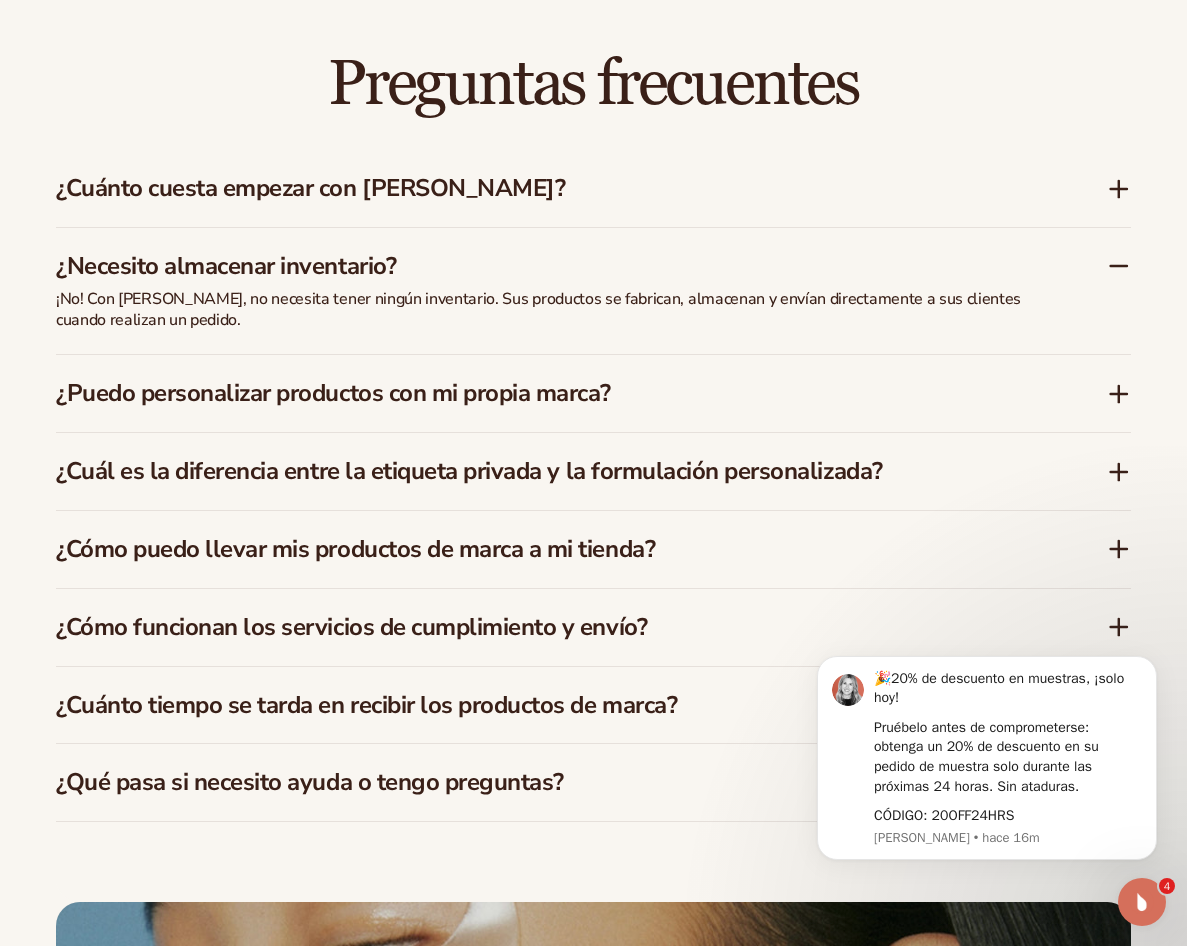 click on "¿Puedo personalizar productos con mi propia marca?" at bounding box center (581, 393) 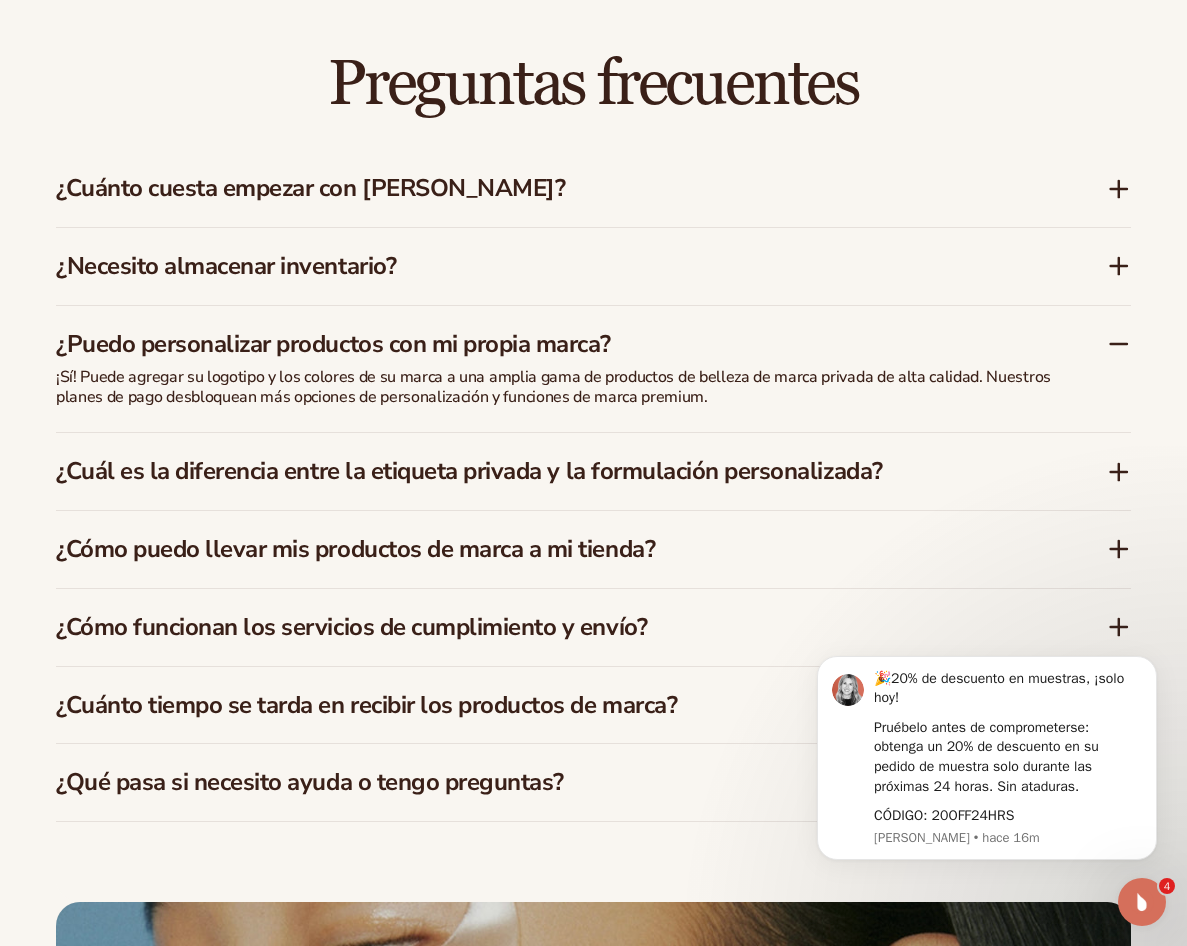 click 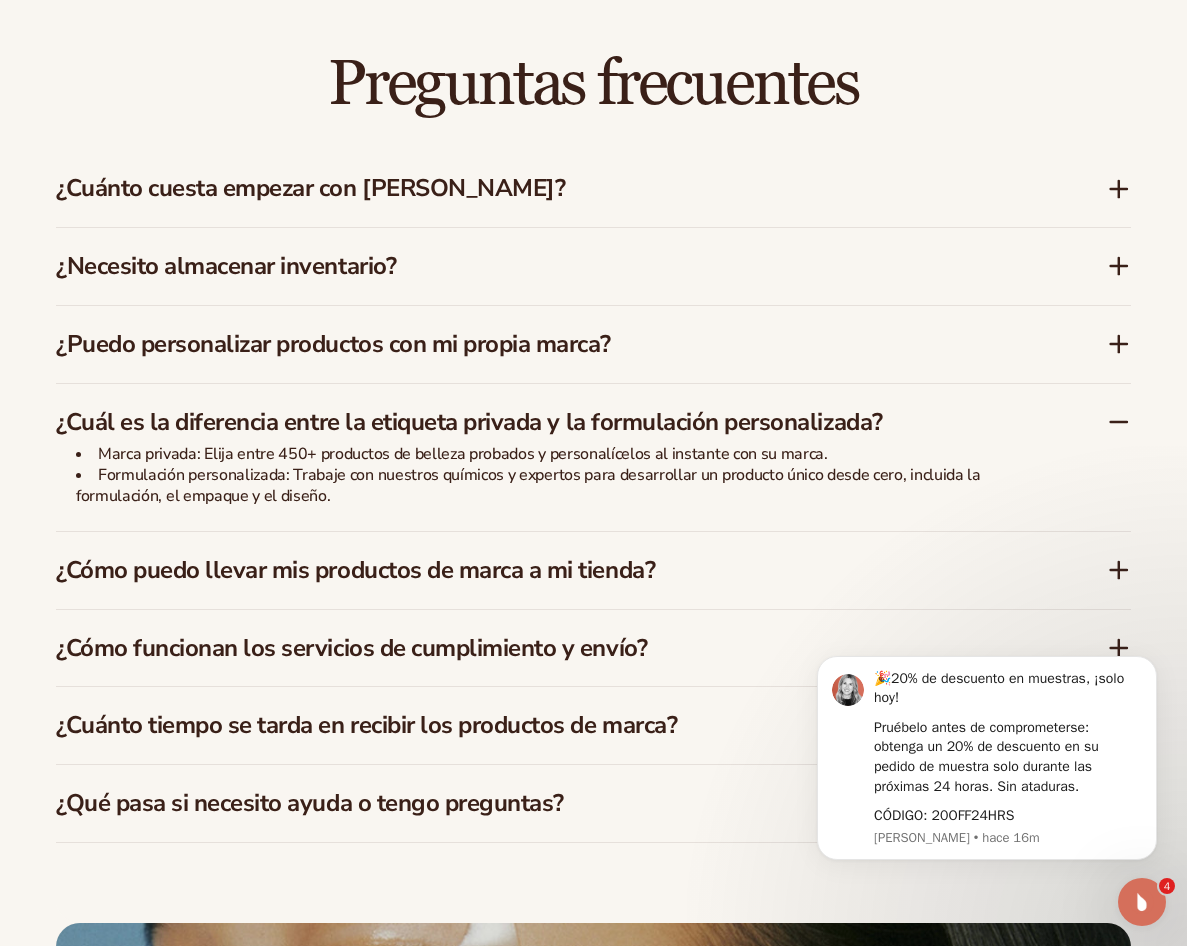 click on "¿Cómo puedo llevar mis productos de marca a mi tienda?" at bounding box center (581, 570) 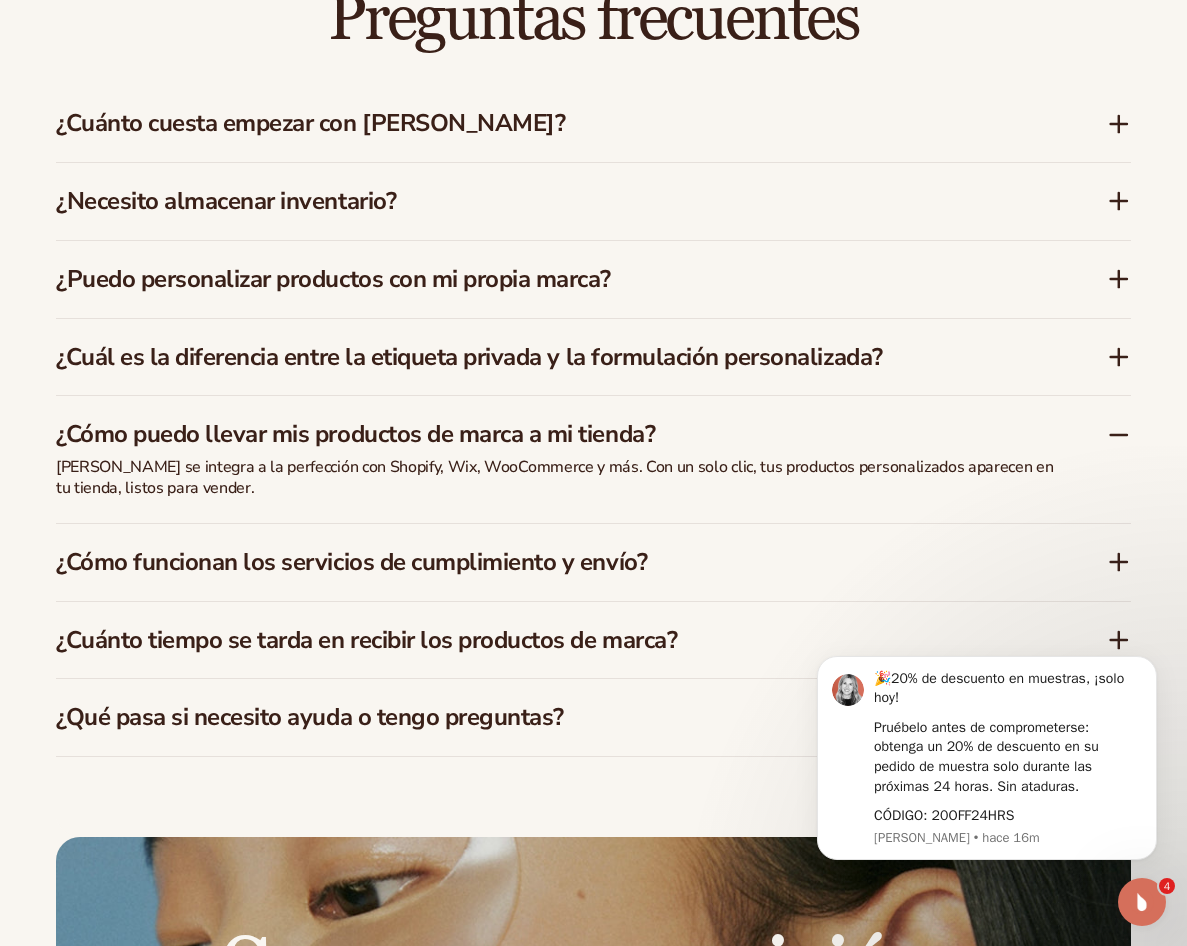scroll, scrollTop: 3236, scrollLeft: 0, axis: vertical 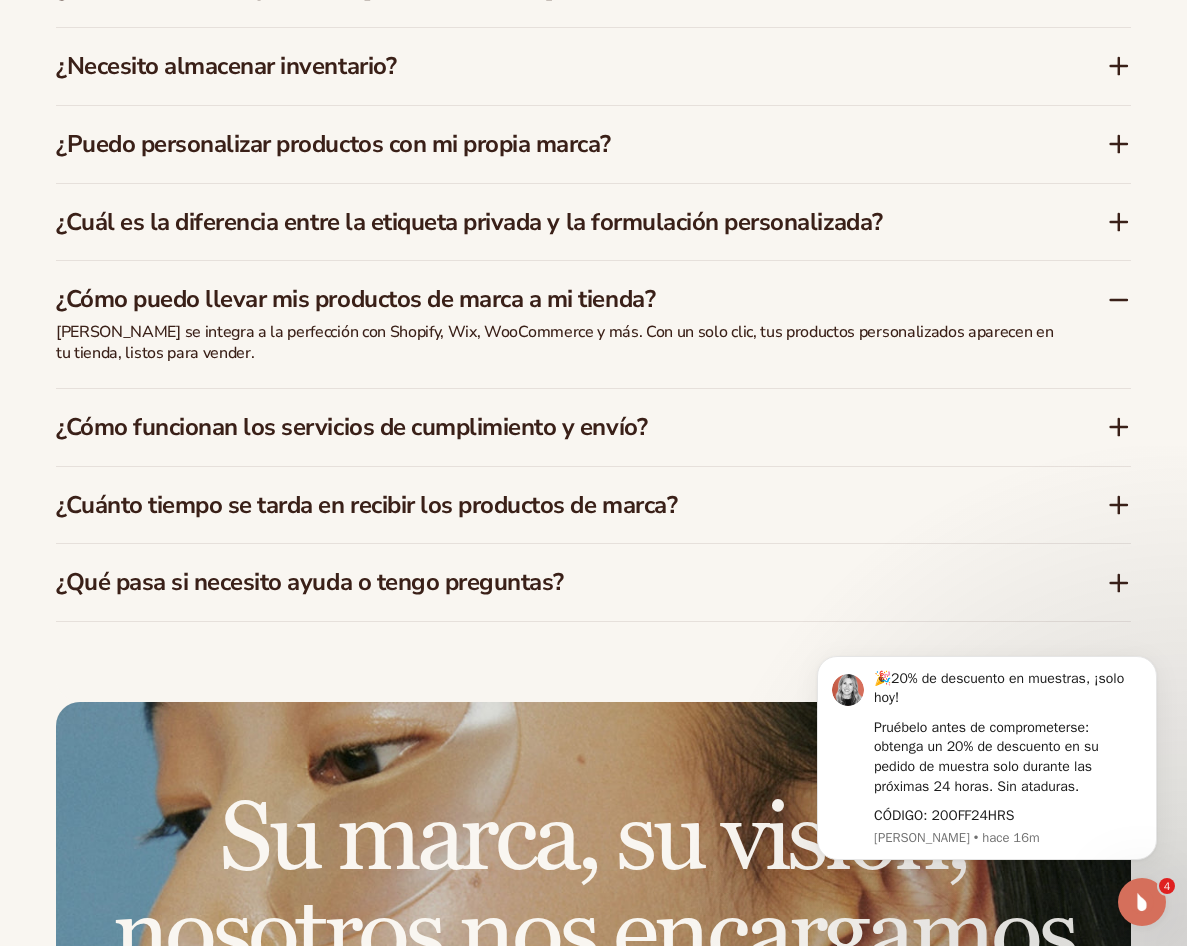 click on "¿Cómo funcionan los servicios de cumplimiento y envío?" at bounding box center [593, 427] 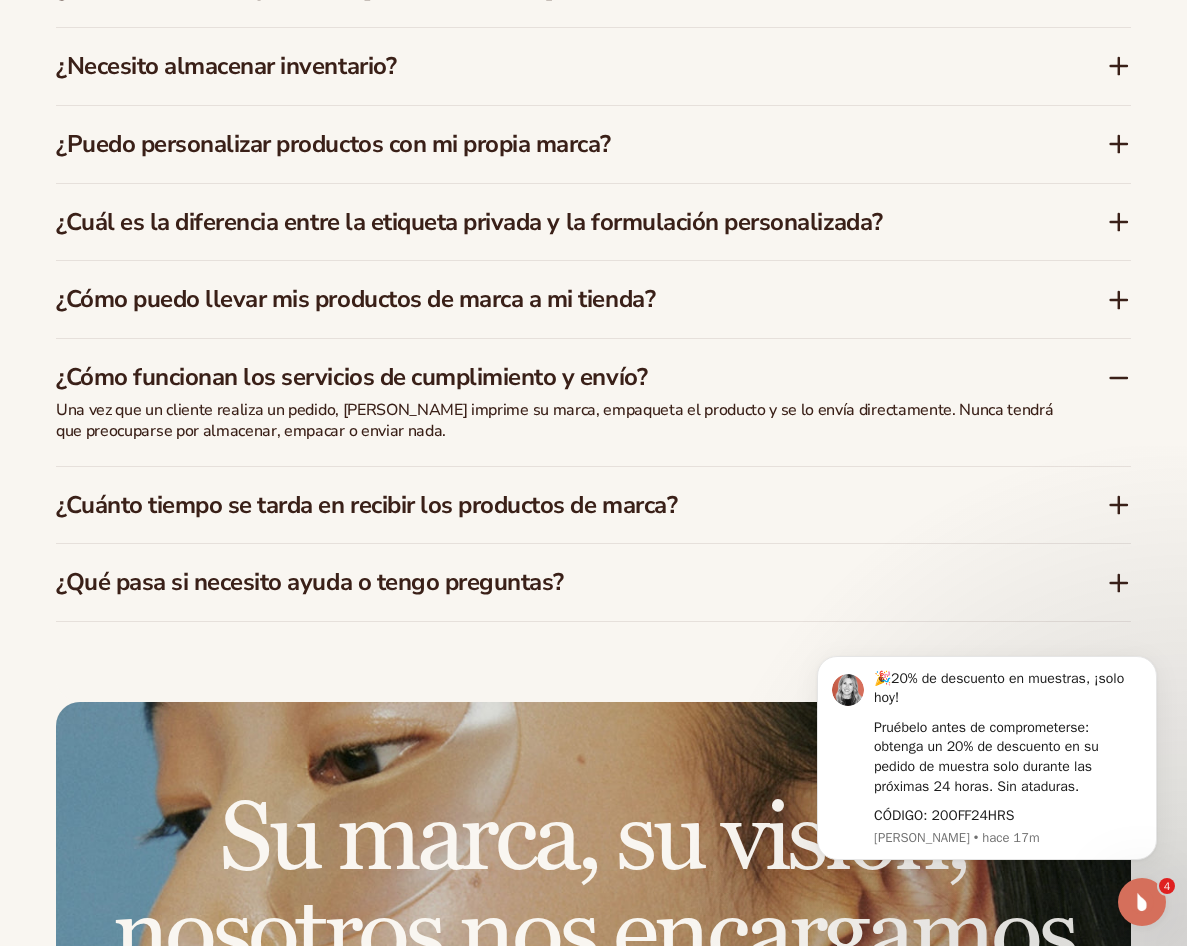 click on "¿Cuánto tiempo se tarda en recibir los productos de marca?" at bounding box center [593, 505] 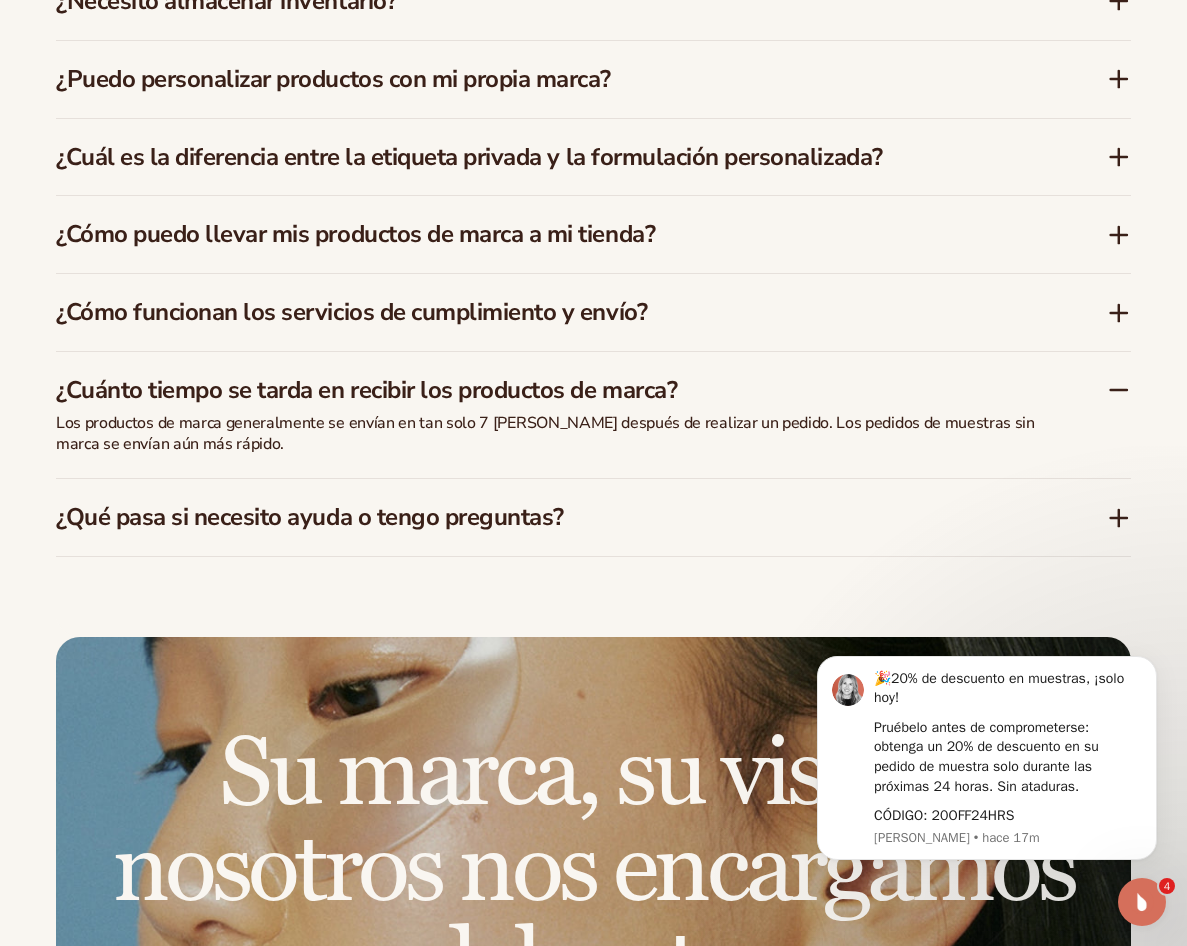 scroll, scrollTop: 3336, scrollLeft: 0, axis: vertical 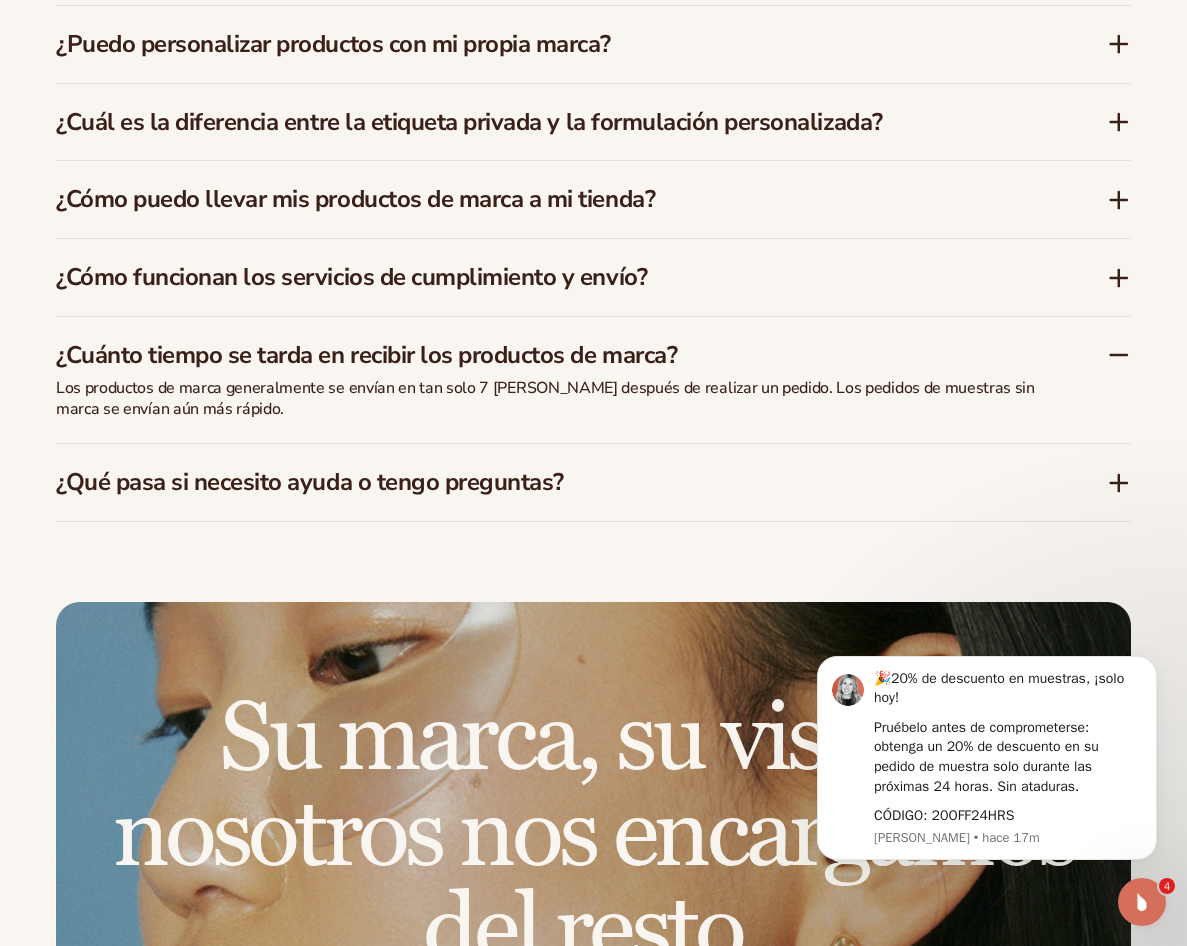 click on "¿Qué pasa si necesito ayuda o tengo preguntas?" at bounding box center [551, 482] 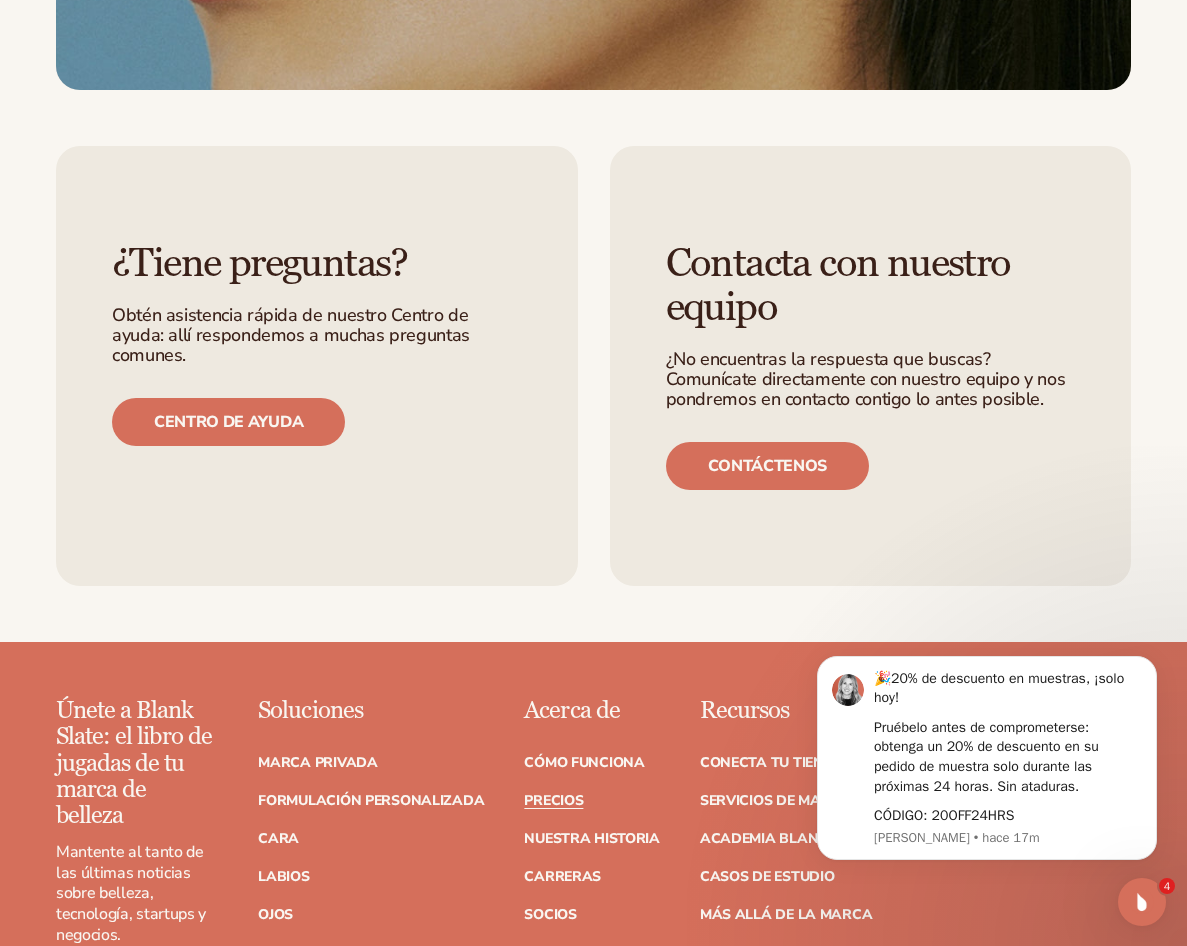 scroll, scrollTop: 4736, scrollLeft: 0, axis: vertical 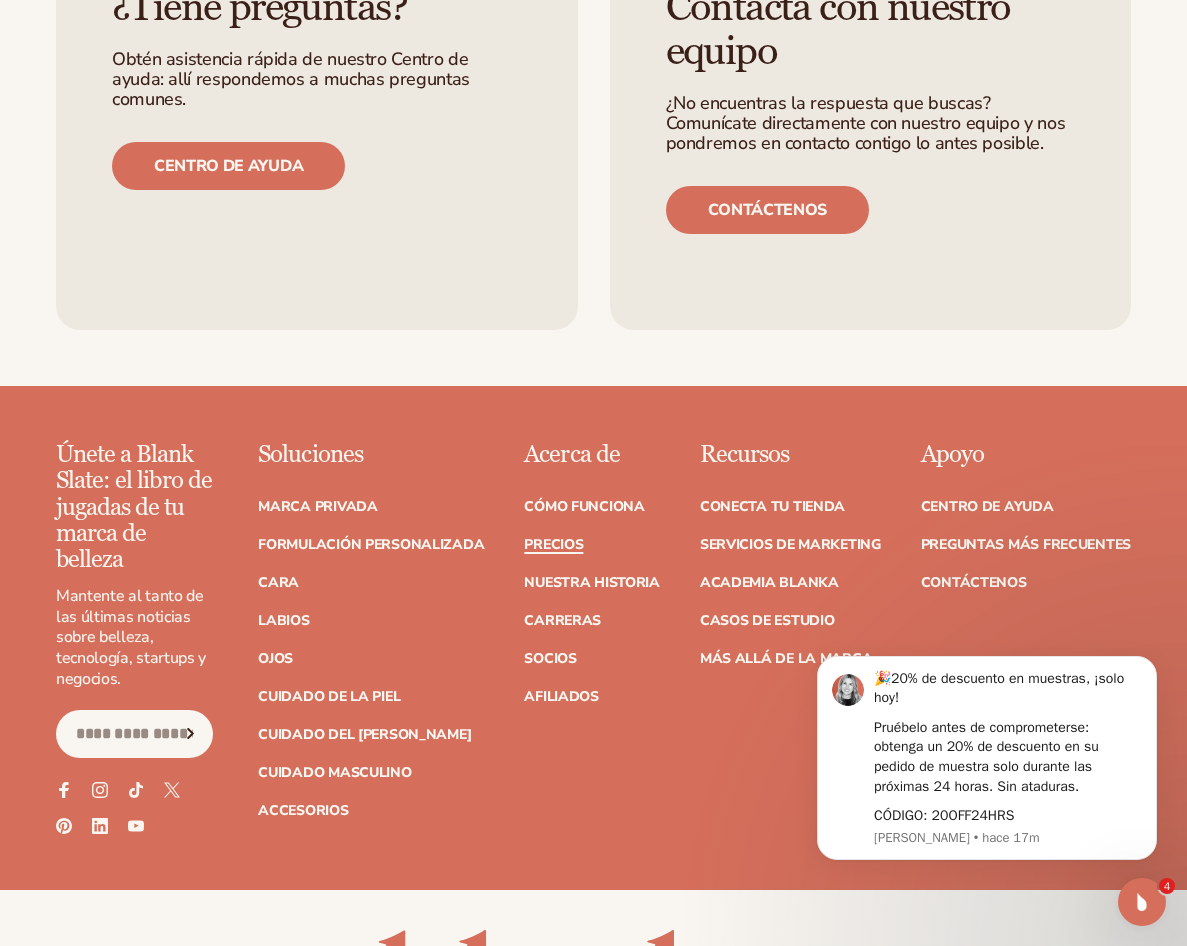 click on "Precios" at bounding box center [553, 545] 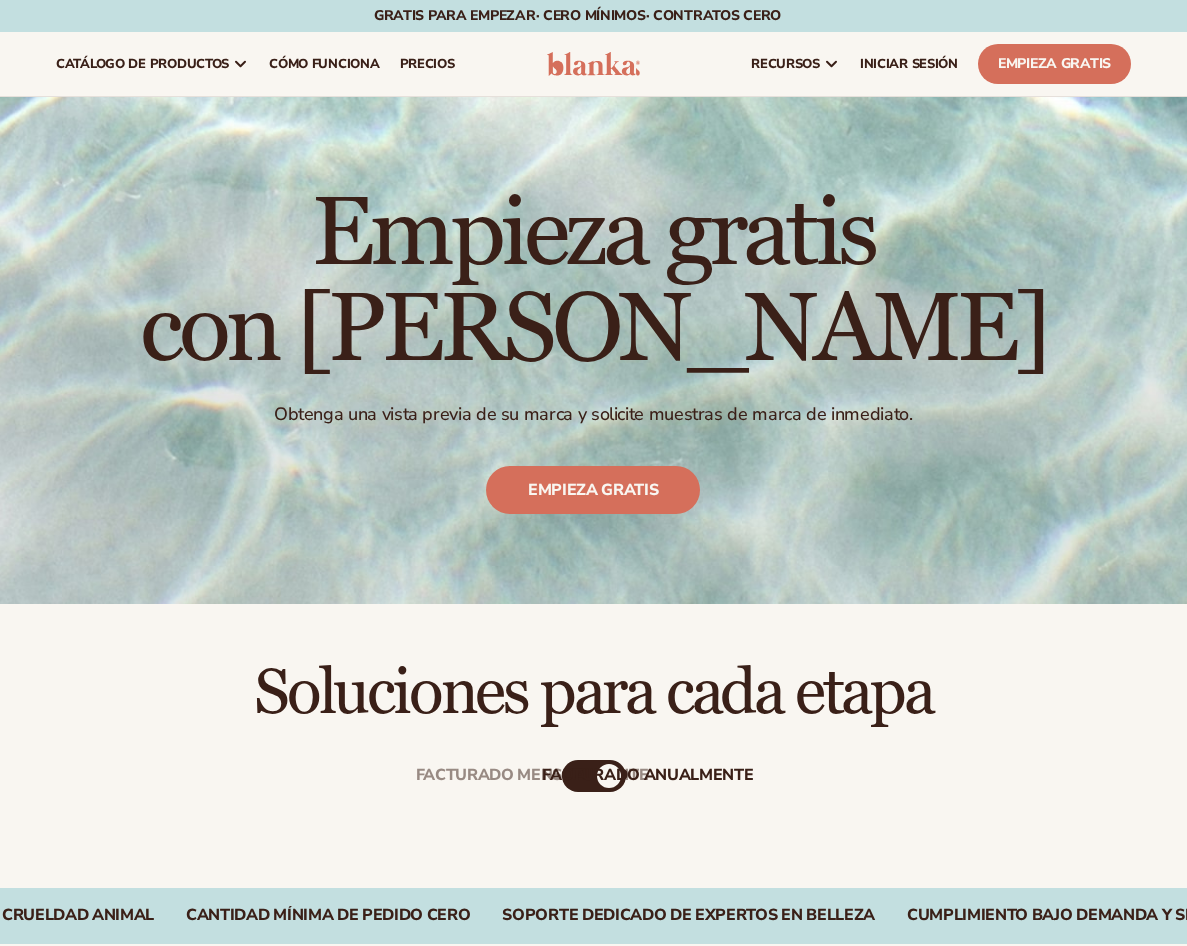 scroll, scrollTop: 0, scrollLeft: 0, axis: both 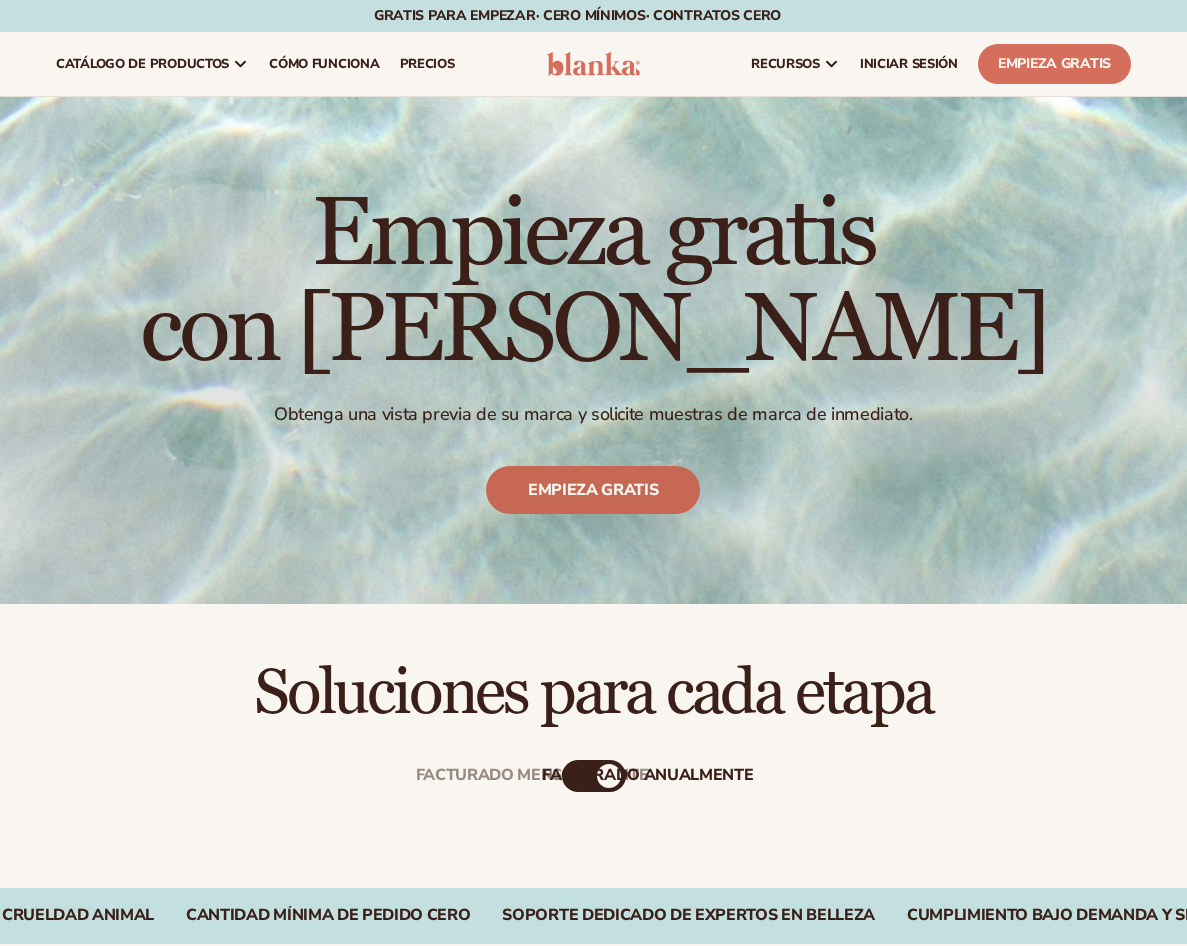 click on "Empieza gratis" at bounding box center (593, 490) 